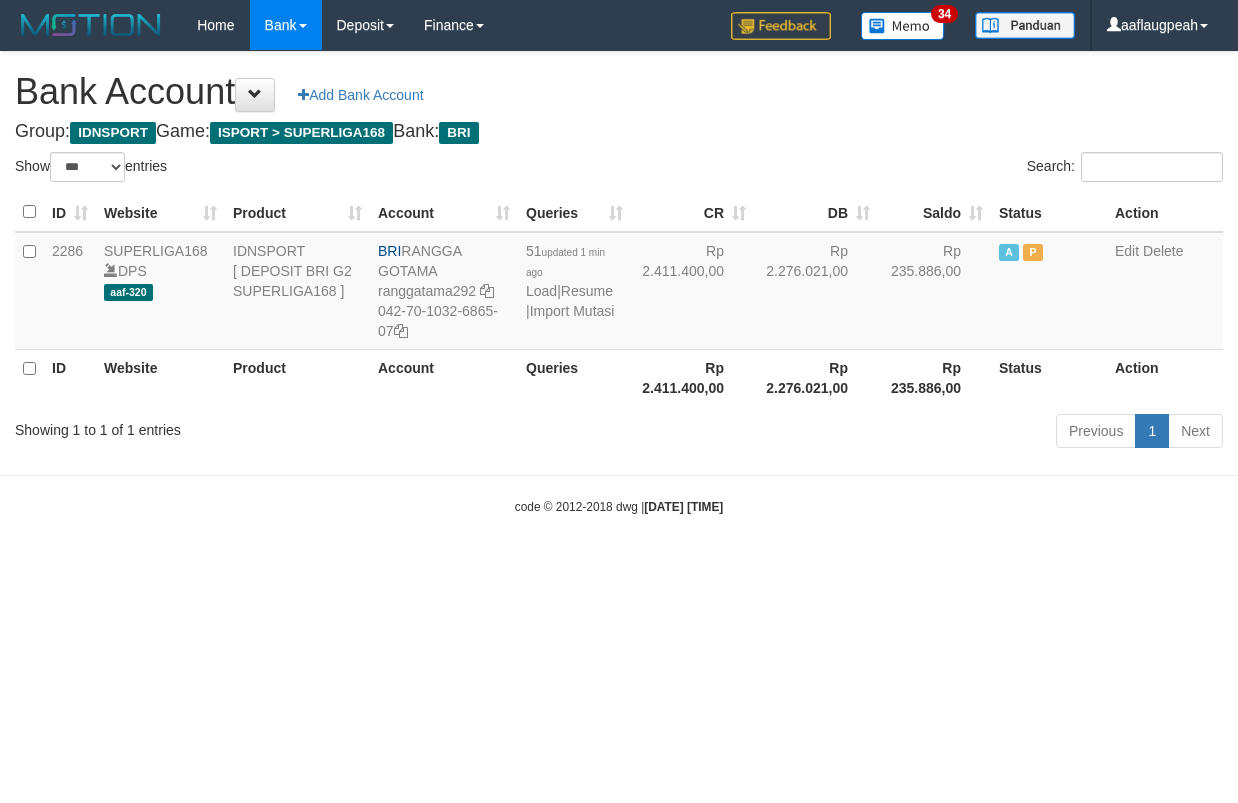 select on "***" 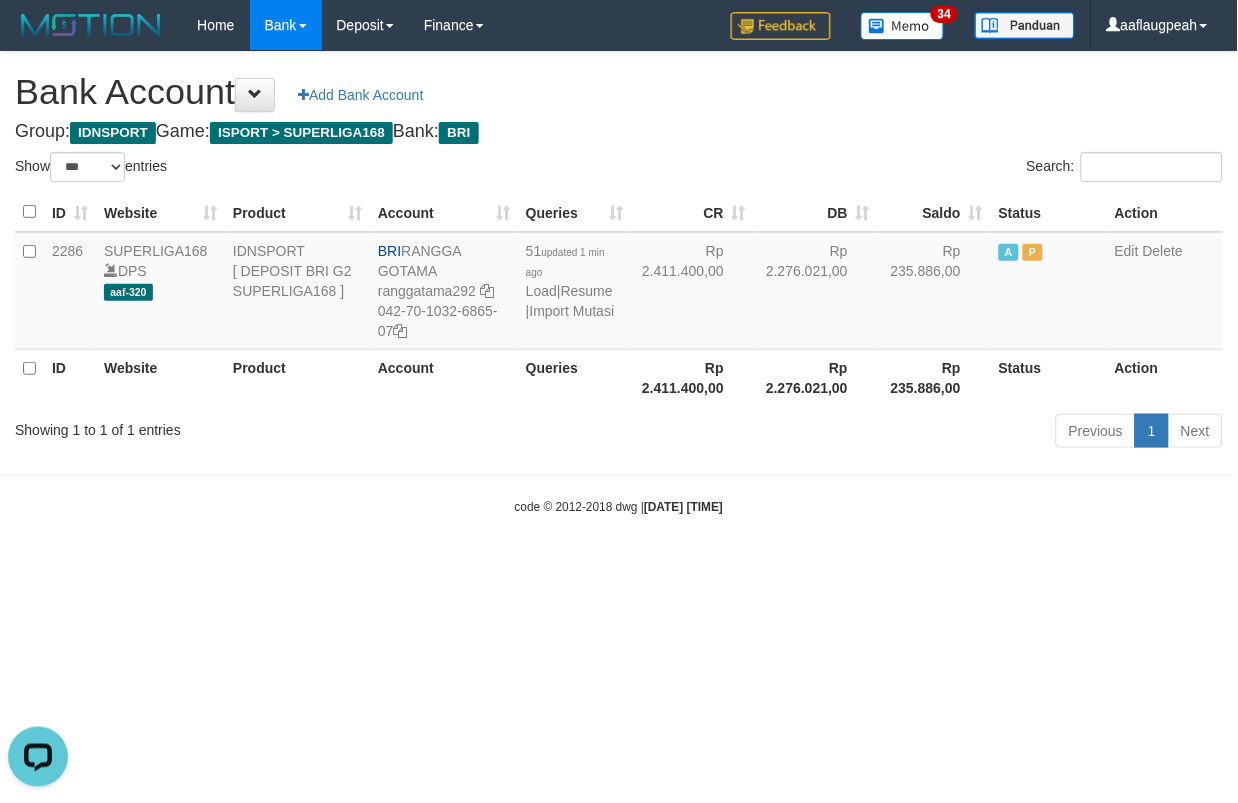 scroll, scrollTop: 0, scrollLeft: 0, axis: both 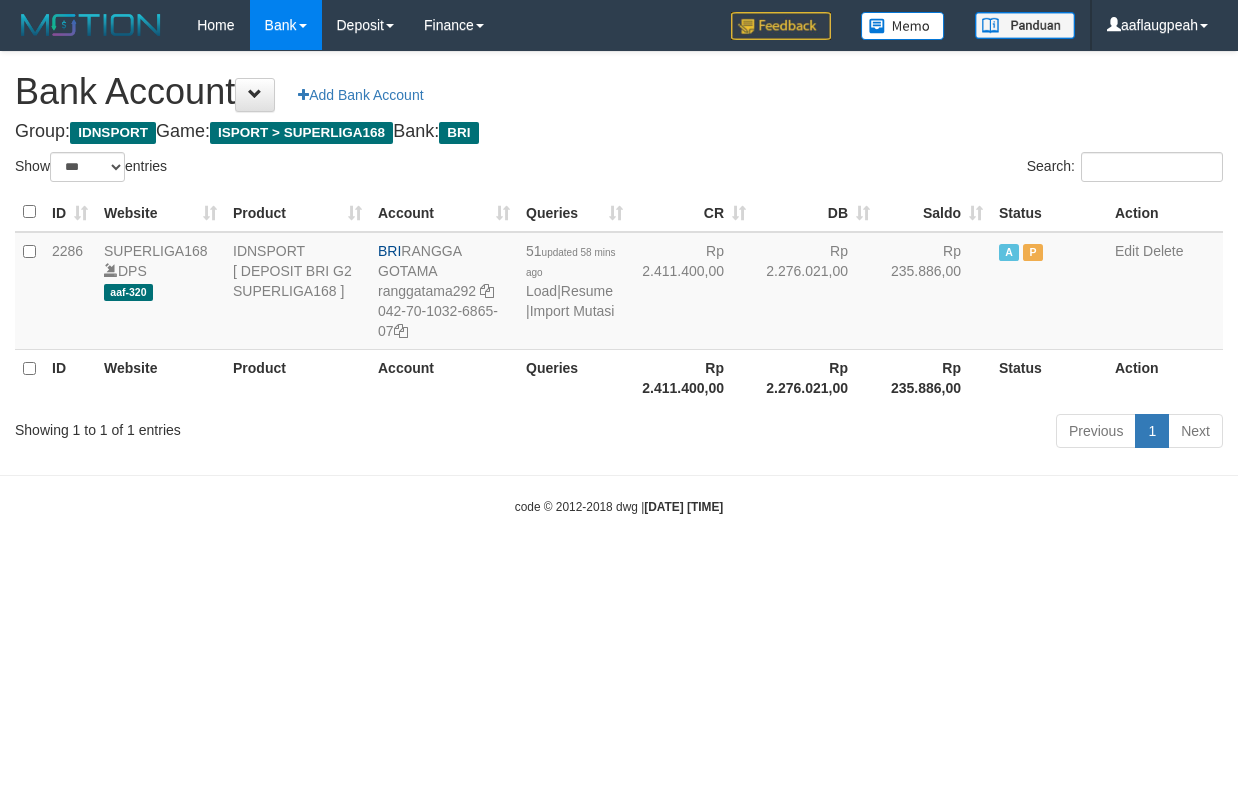 select on "***" 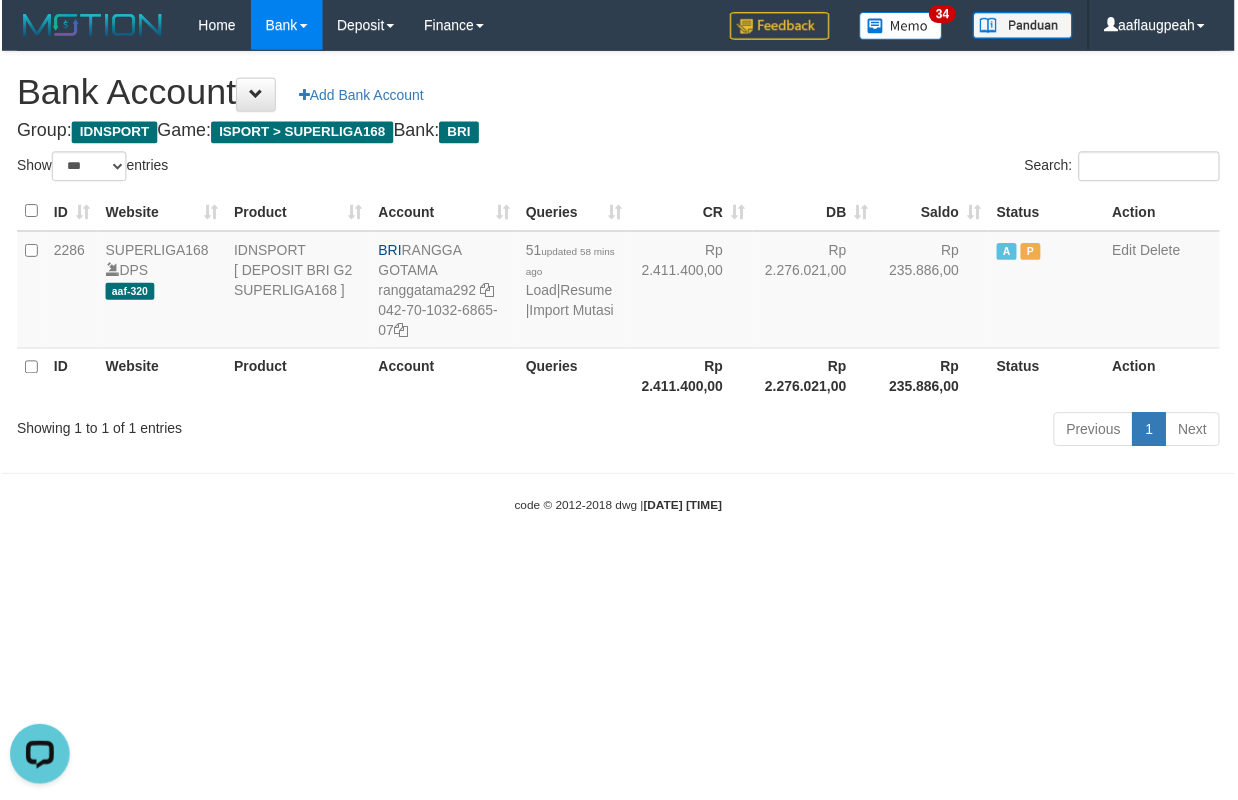 scroll, scrollTop: 0, scrollLeft: 0, axis: both 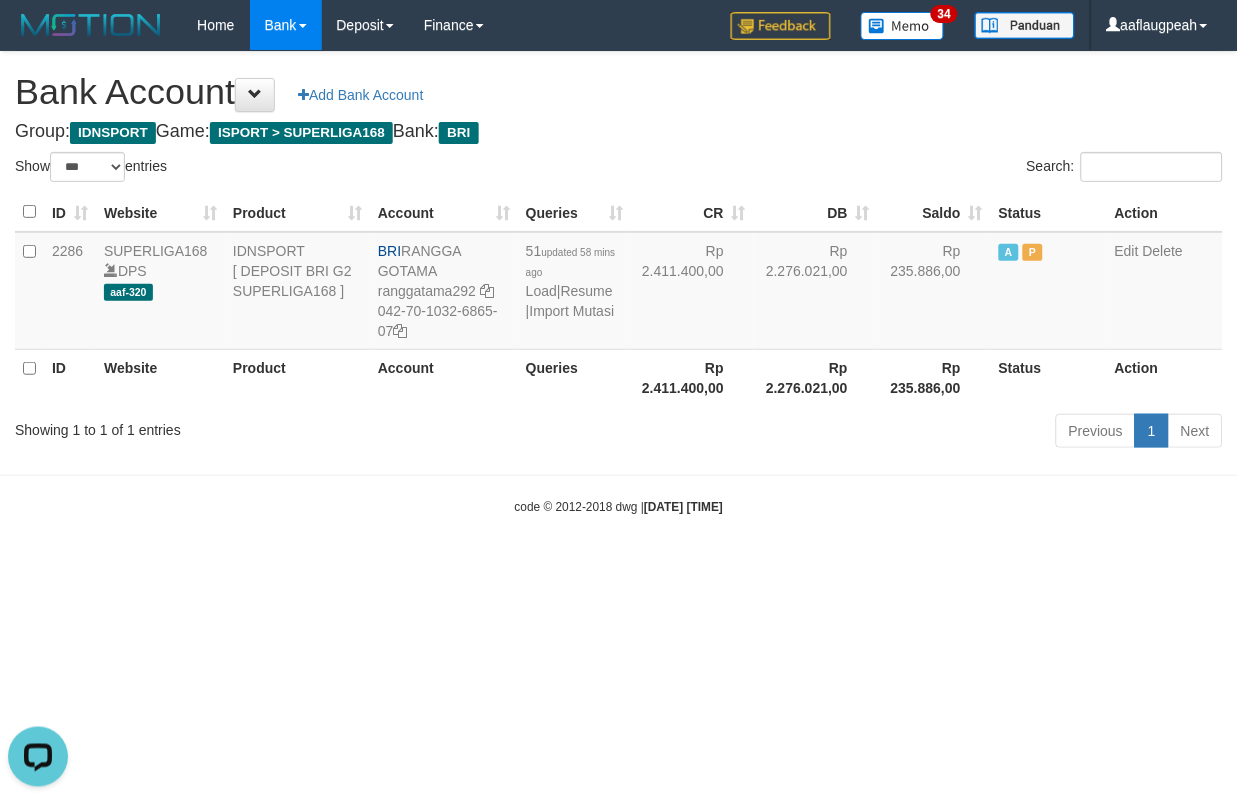click on "Toggle navigation
Home
Bank
Account List
Load
By Website
Group
[ISPORT]													SUPERLIGA168
By Load Group (DPS)" at bounding box center [619, 283] 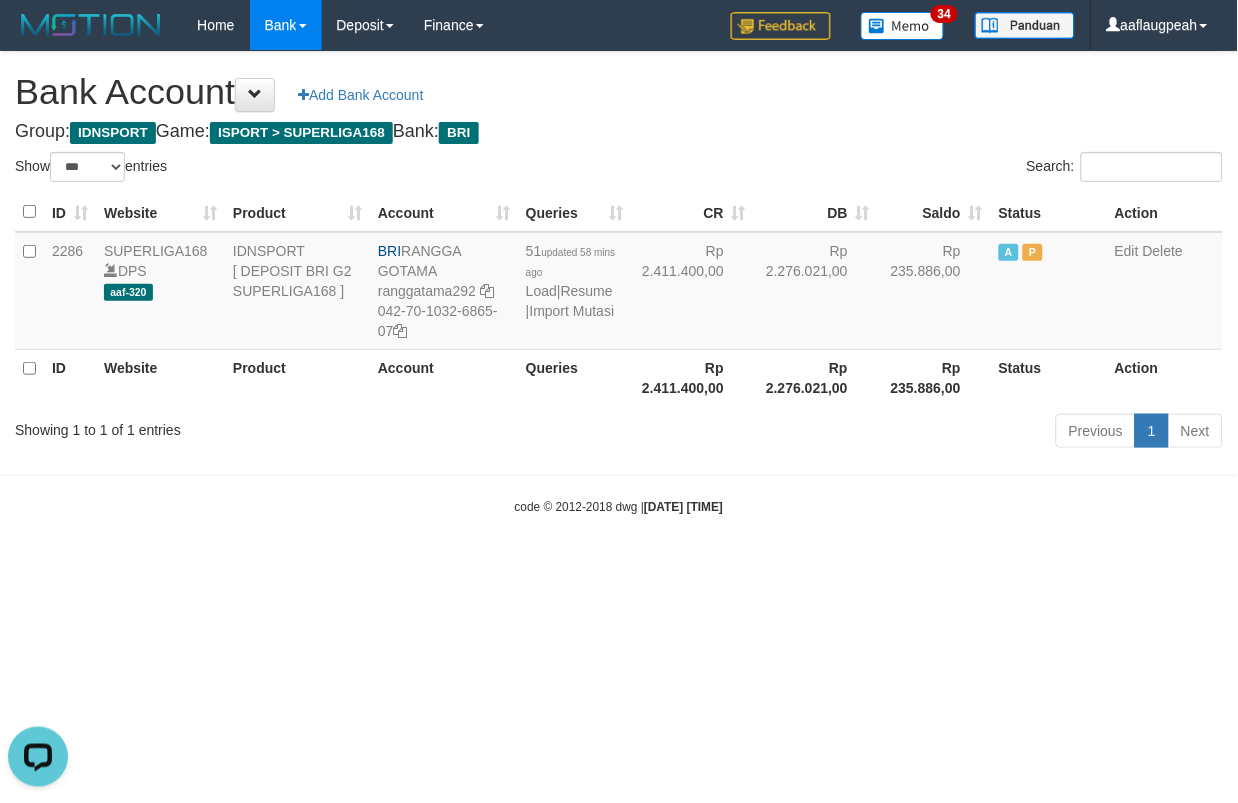 click on "Toggle navigation
Home
Bank
Account List
Load
By Website
Group
[ISPORT]													SUPERLIGA168
By Load Group (DPS)" at bounding box center (619, 283) 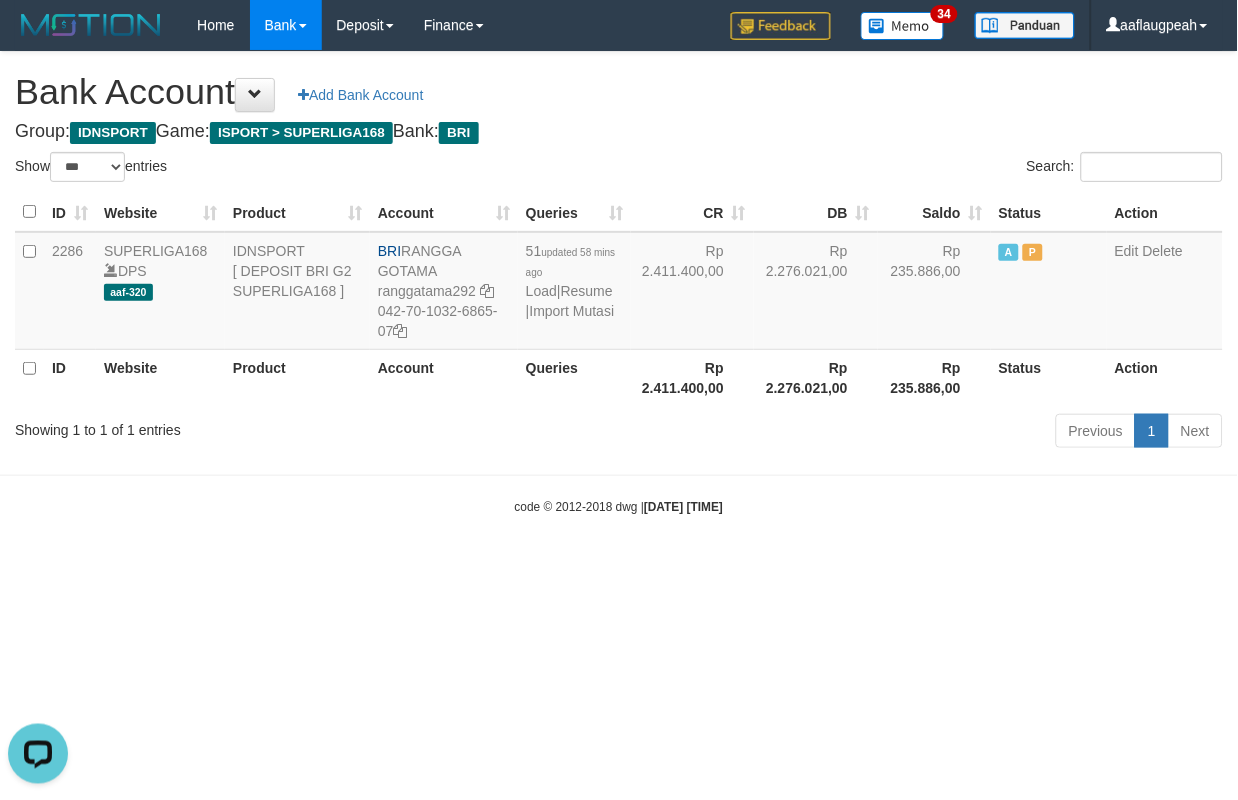 click on "Toggle navigation
Home
Bank
Account List
Load
By Website
Group
[ISPORT]													SUPERLIGA168
By Load Group (DPS)" at bounding box center (619, 283) 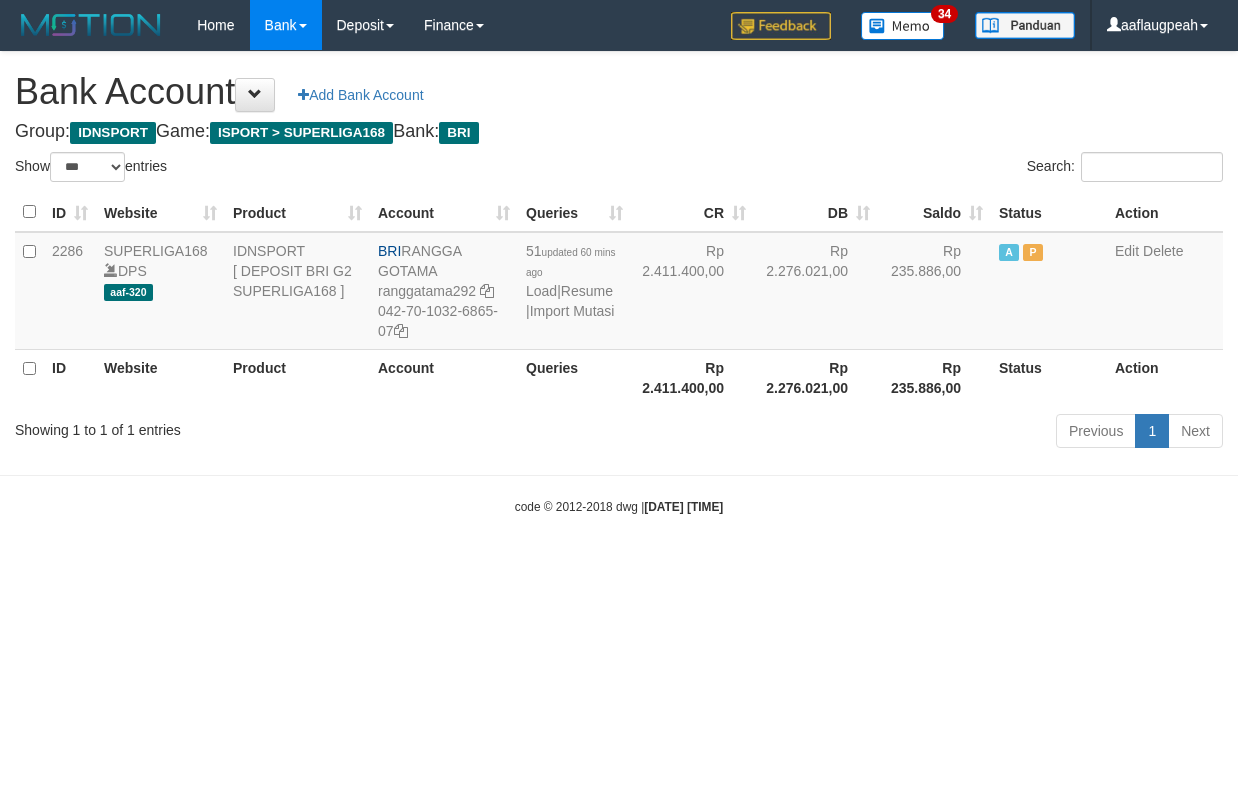select on "***" 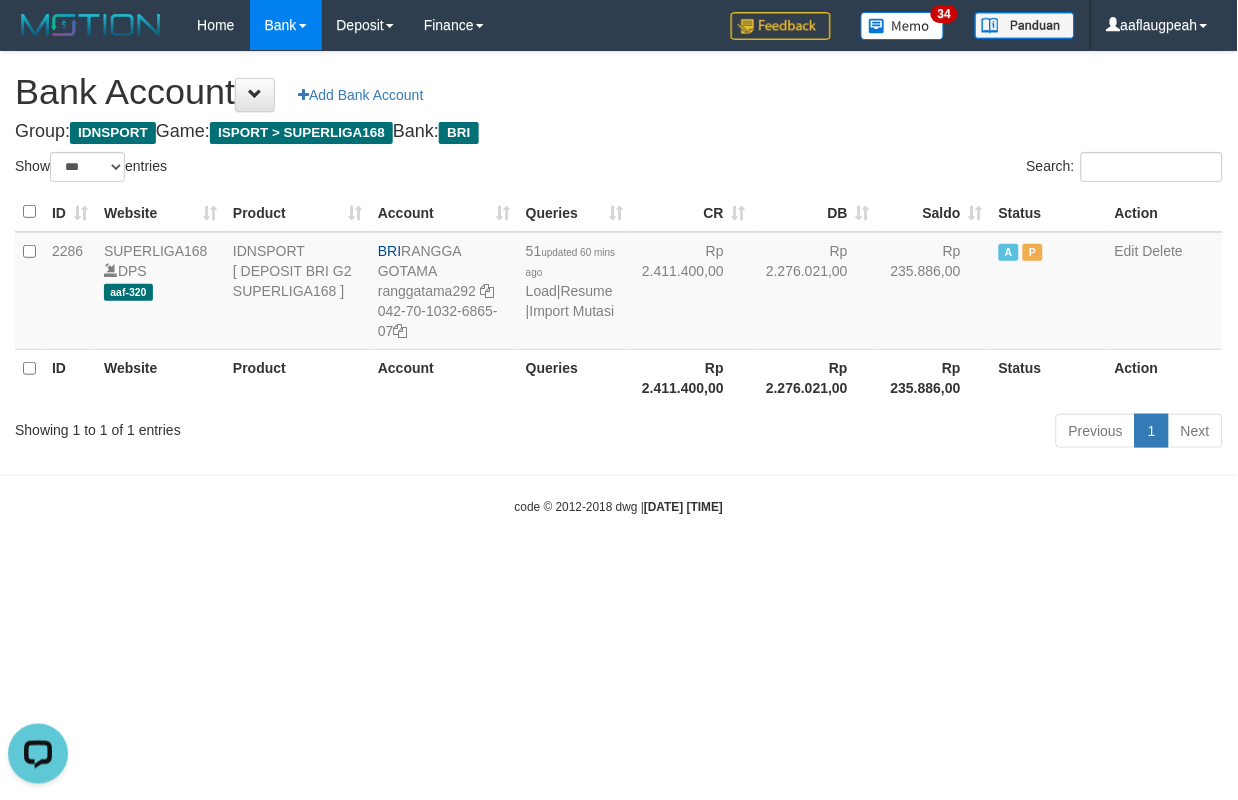 scroll, scrollTop: 0, scrollLeft: 0, axis: both 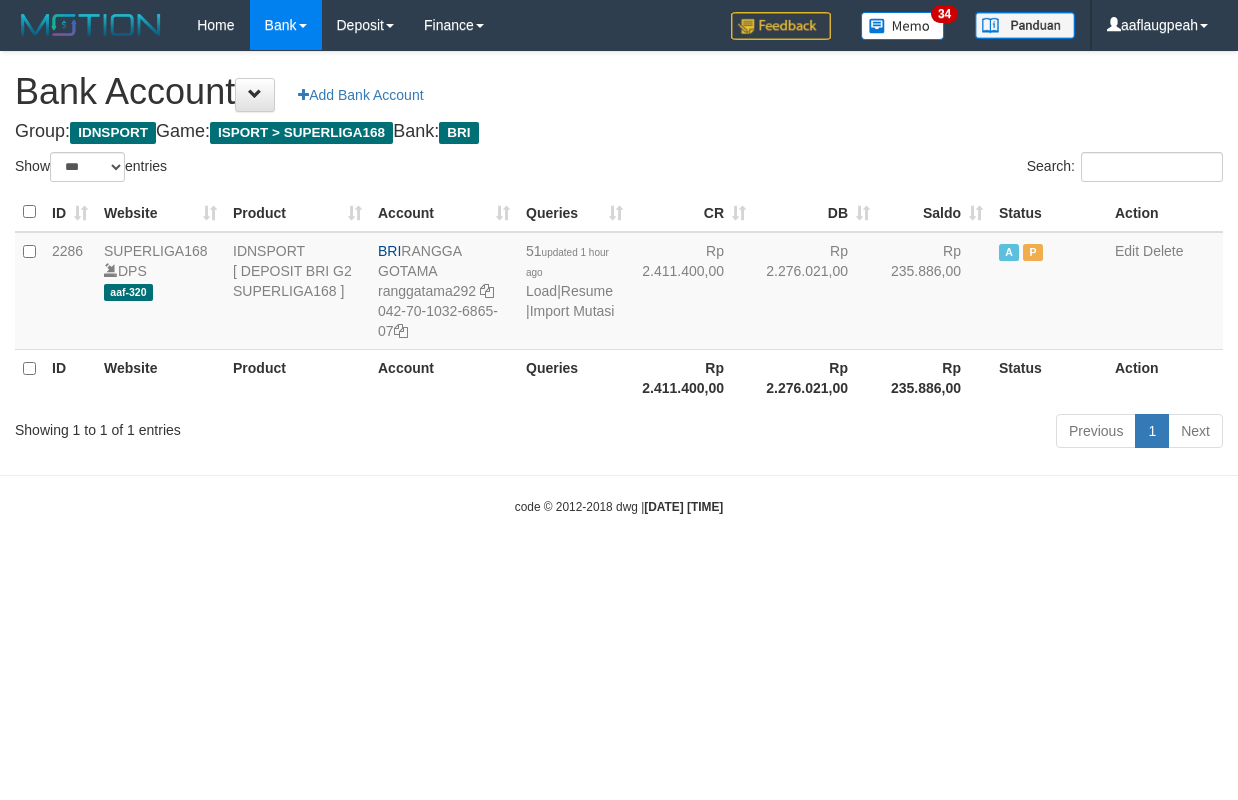 select on "***" 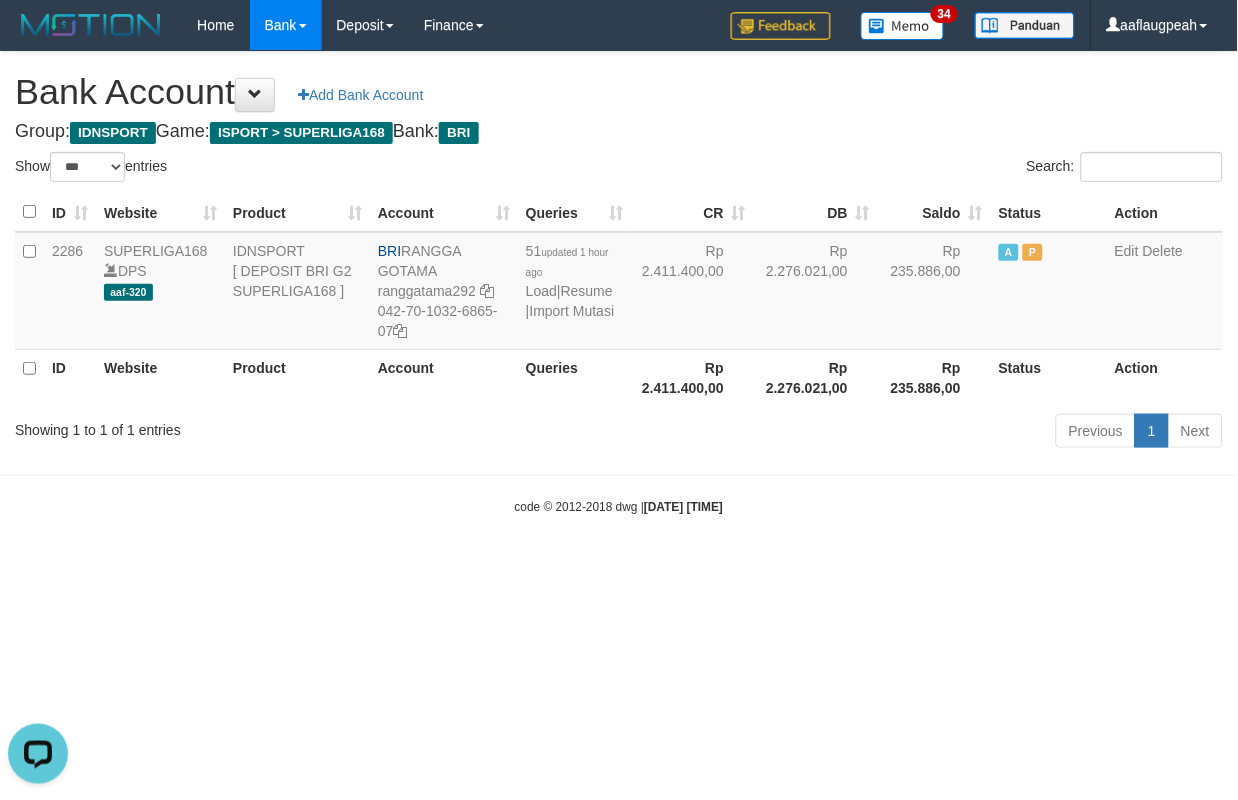 scroll, scrollTop: 0, scrollLeft: 0, axis: both 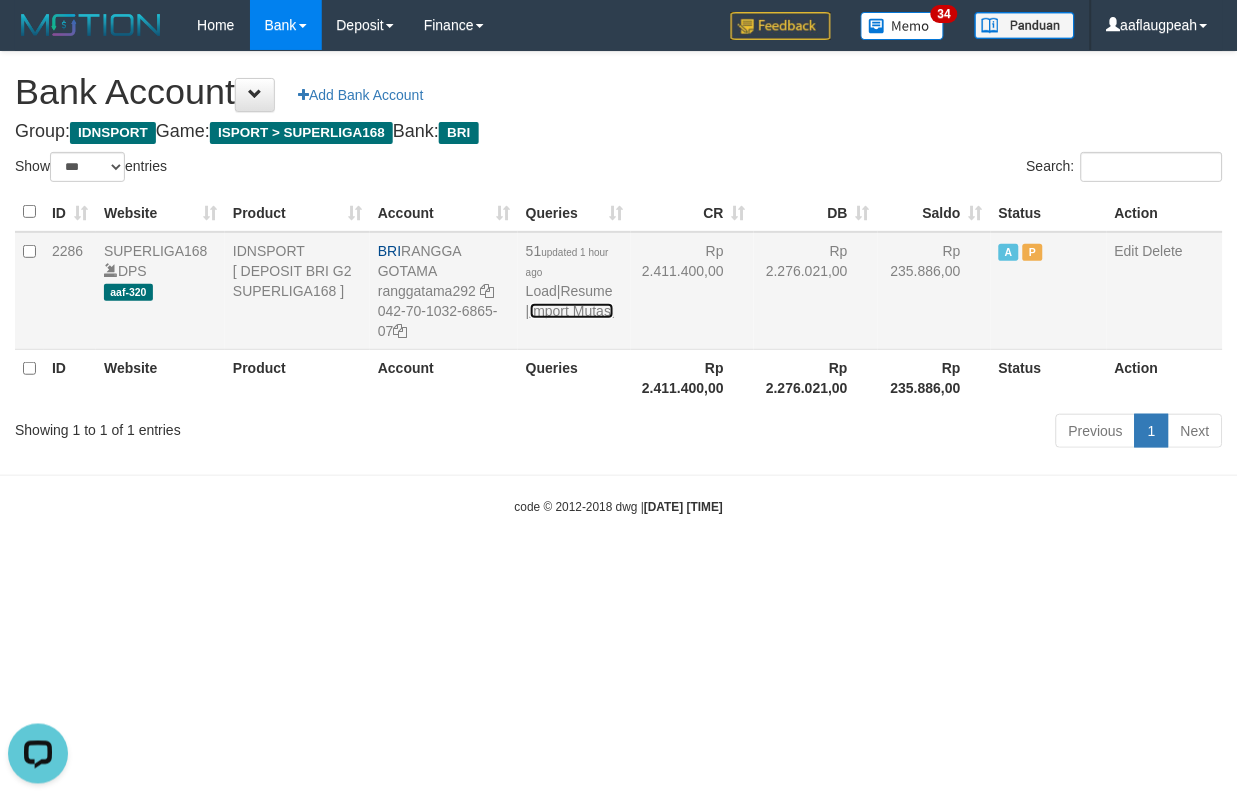 click on "Import Mutasi" at bounding box center (572, 311) 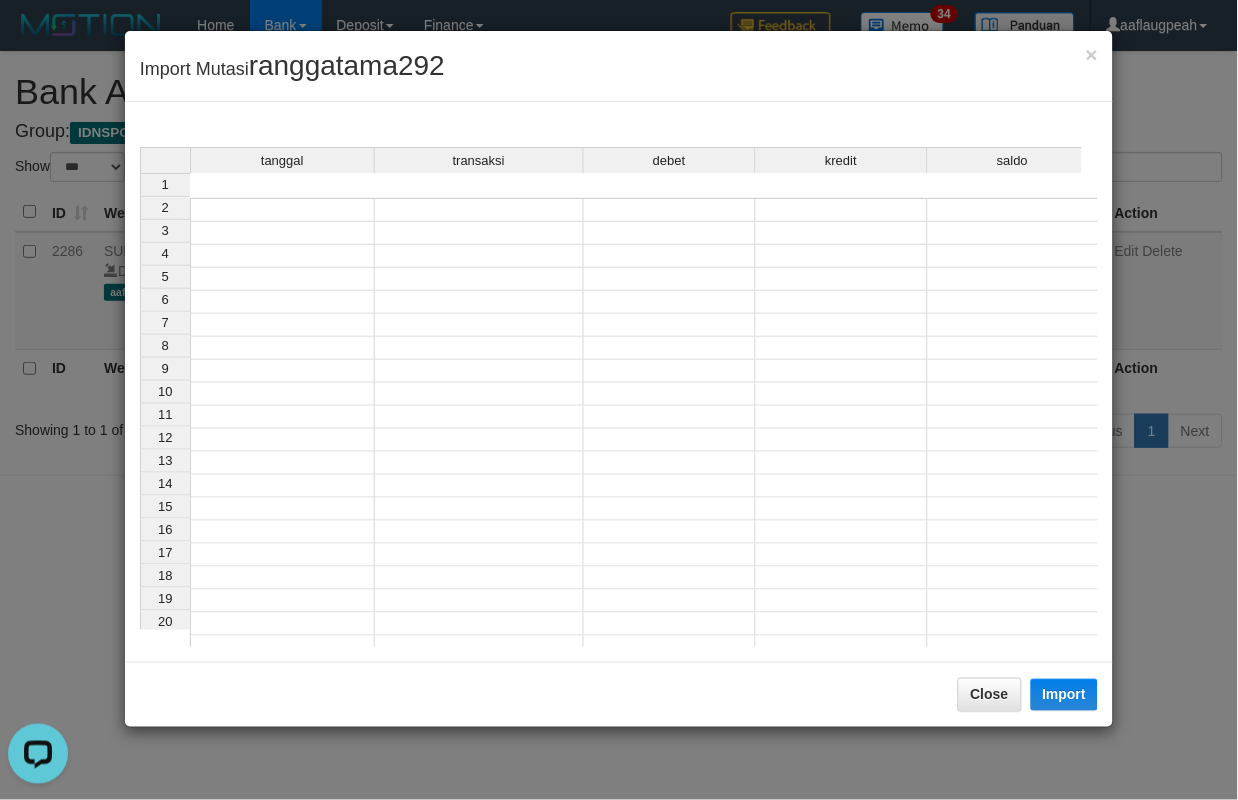 click at bounding box center [282, 210] 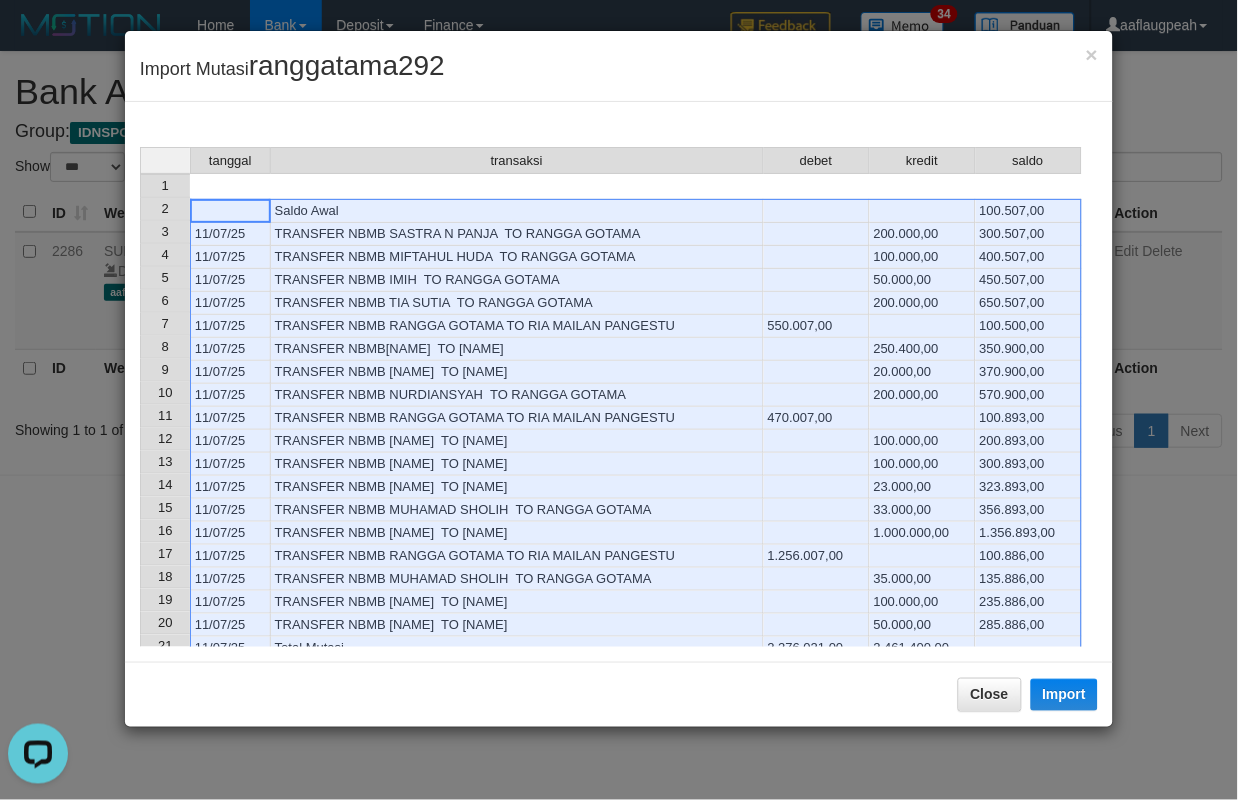 scroll, scrollTop: 114, scrollLeft: 0, axis: vertical 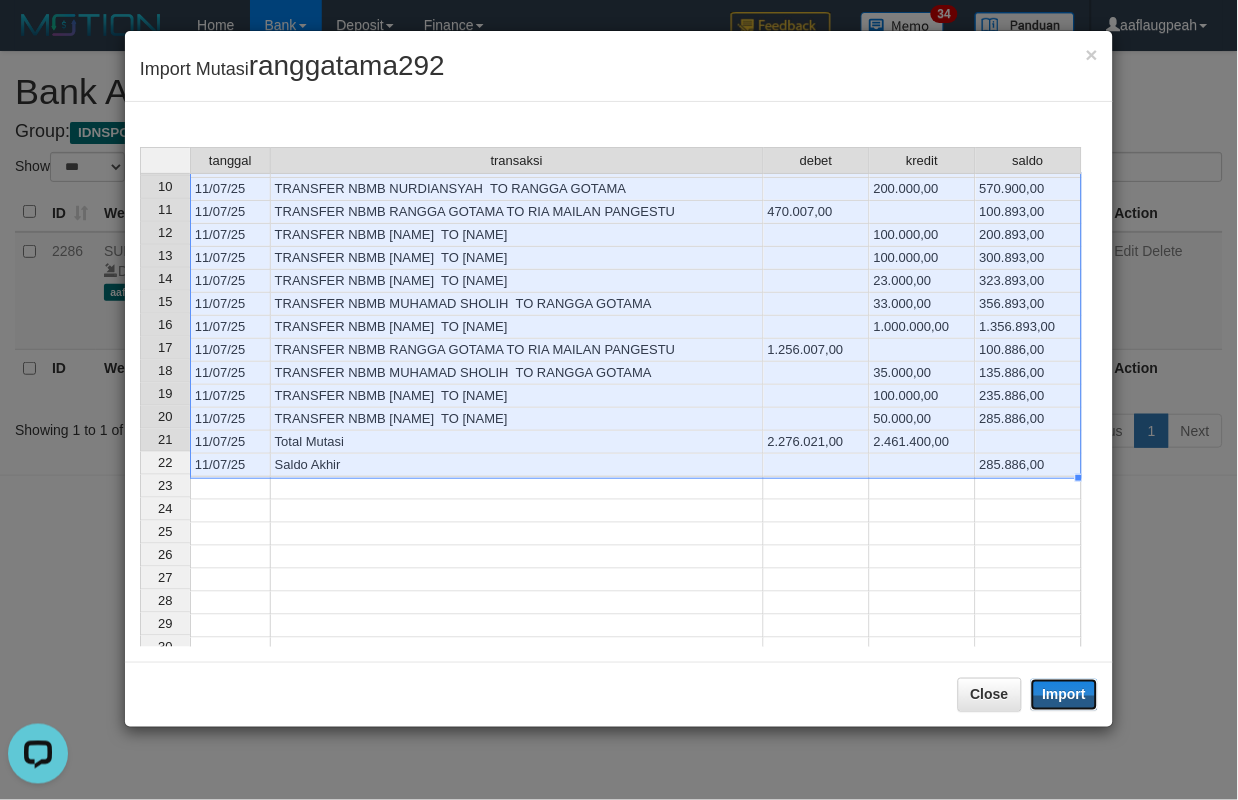 drag, startPoint x: 1078, startPoint y: 697, endPoint x: 953, endPoint y: 734, distance: 130.36104 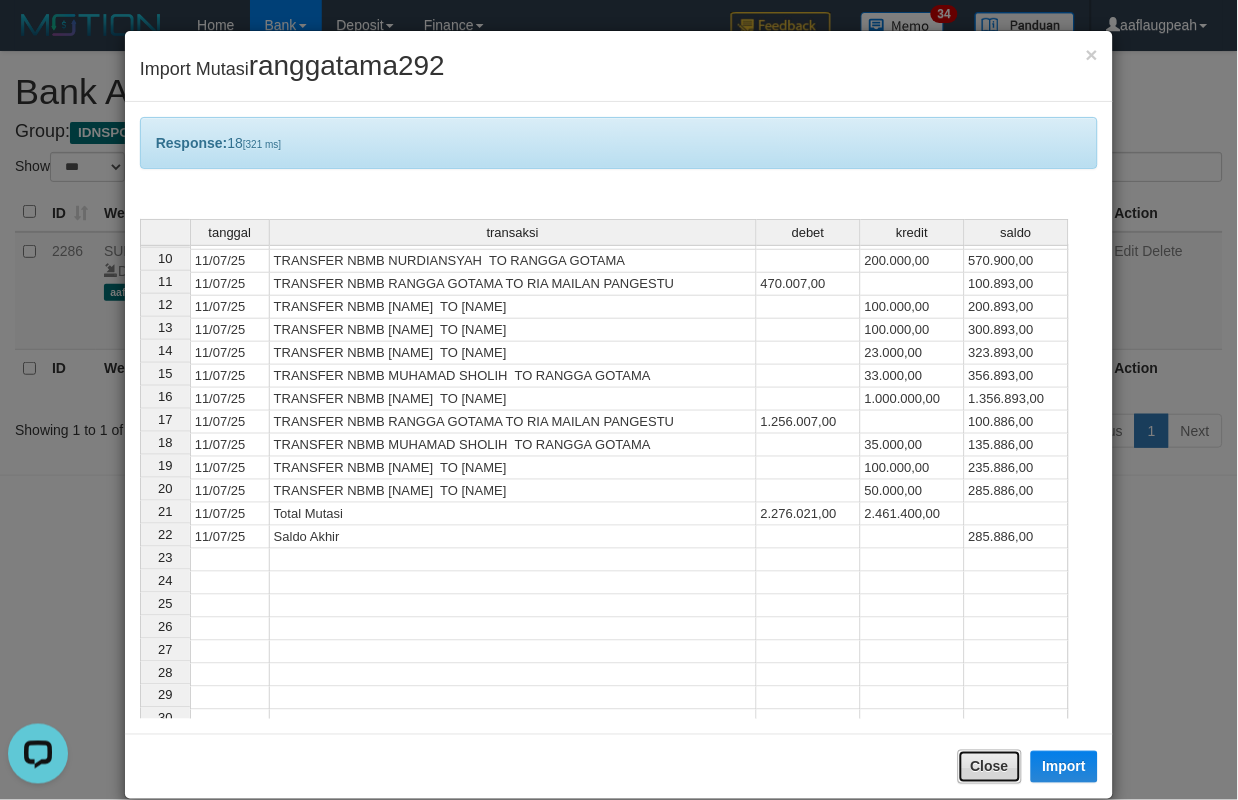 click on "Close" at bounding box center (990, 767) 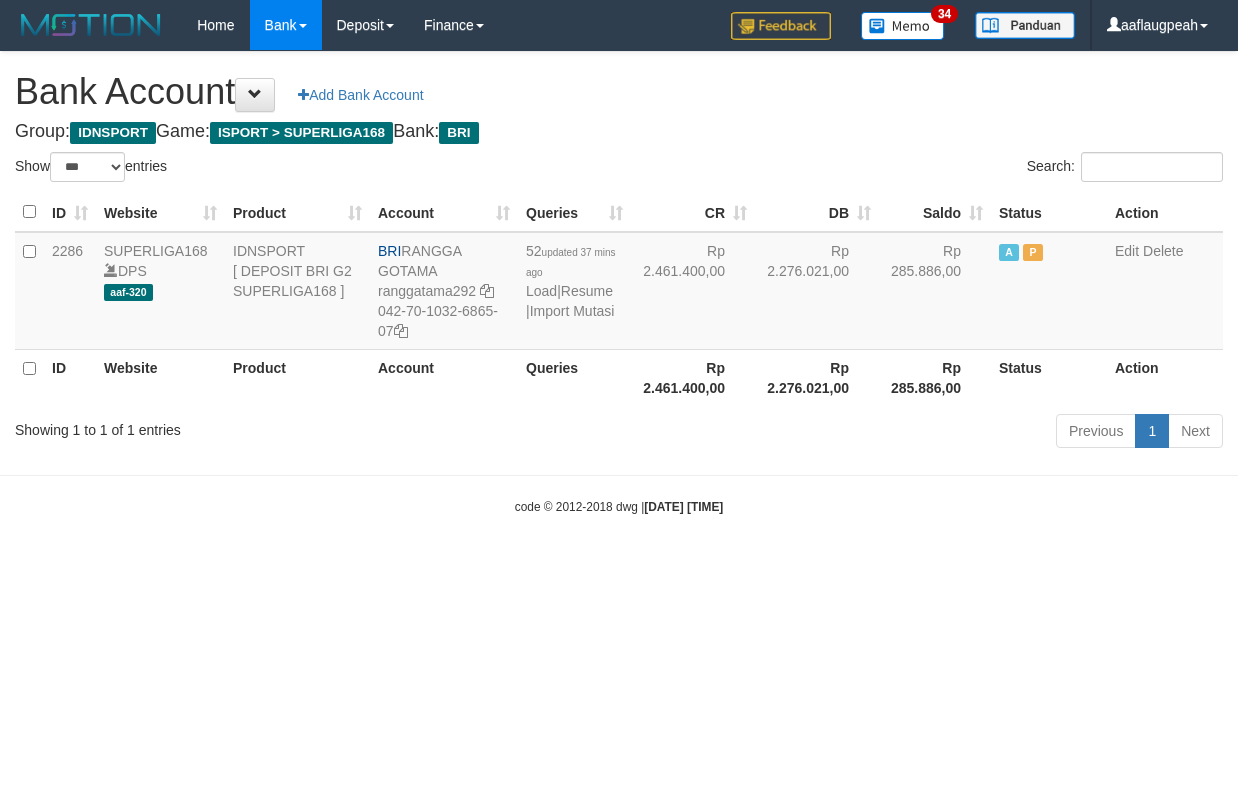 select on "***" 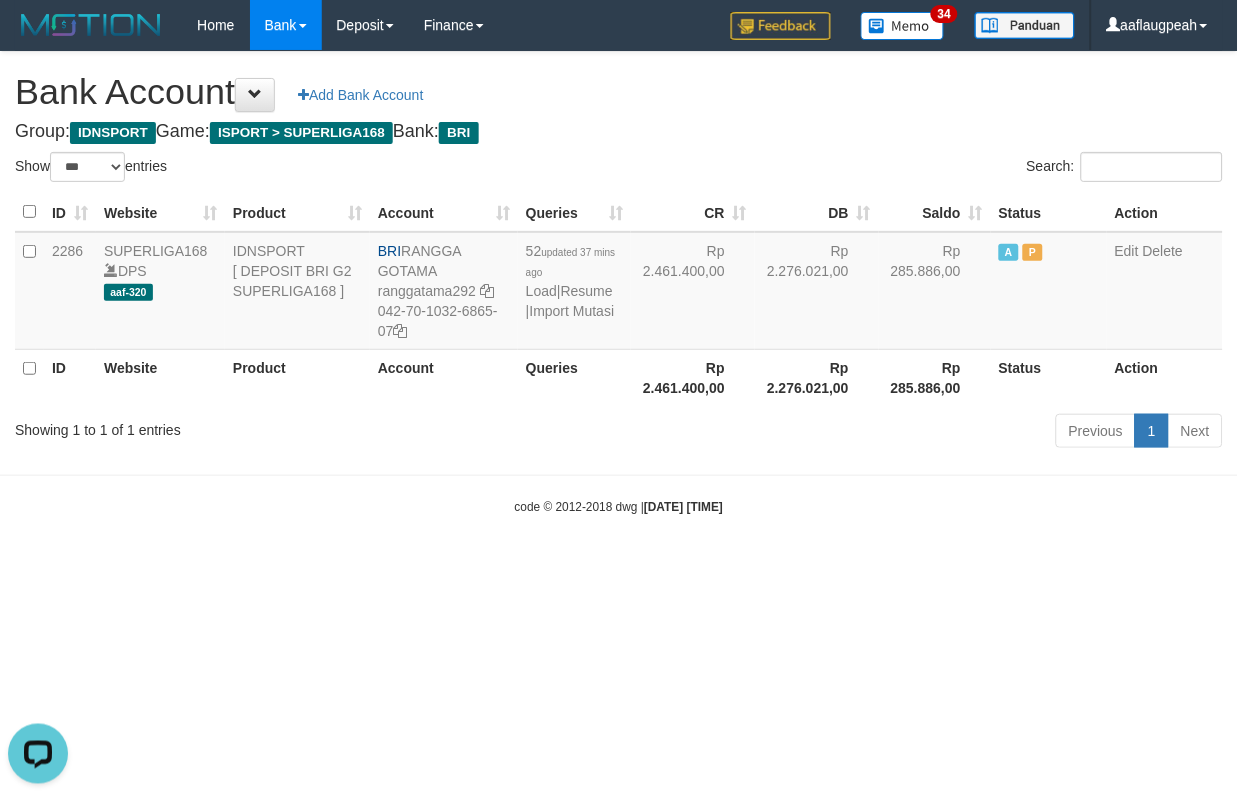 scroll, scrollTop: 0, scrollLeft: 0, axis: both 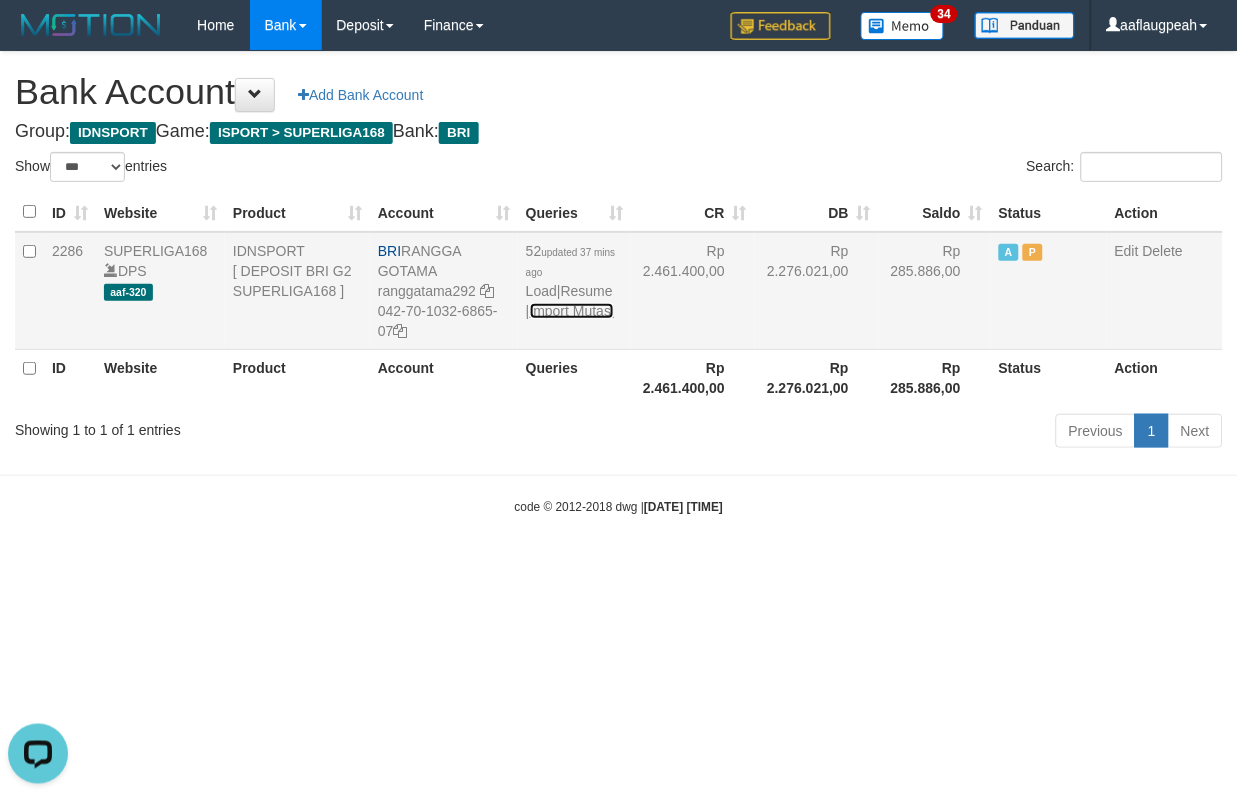 click on "Import Mutasi" at bounding box center [572, 311] 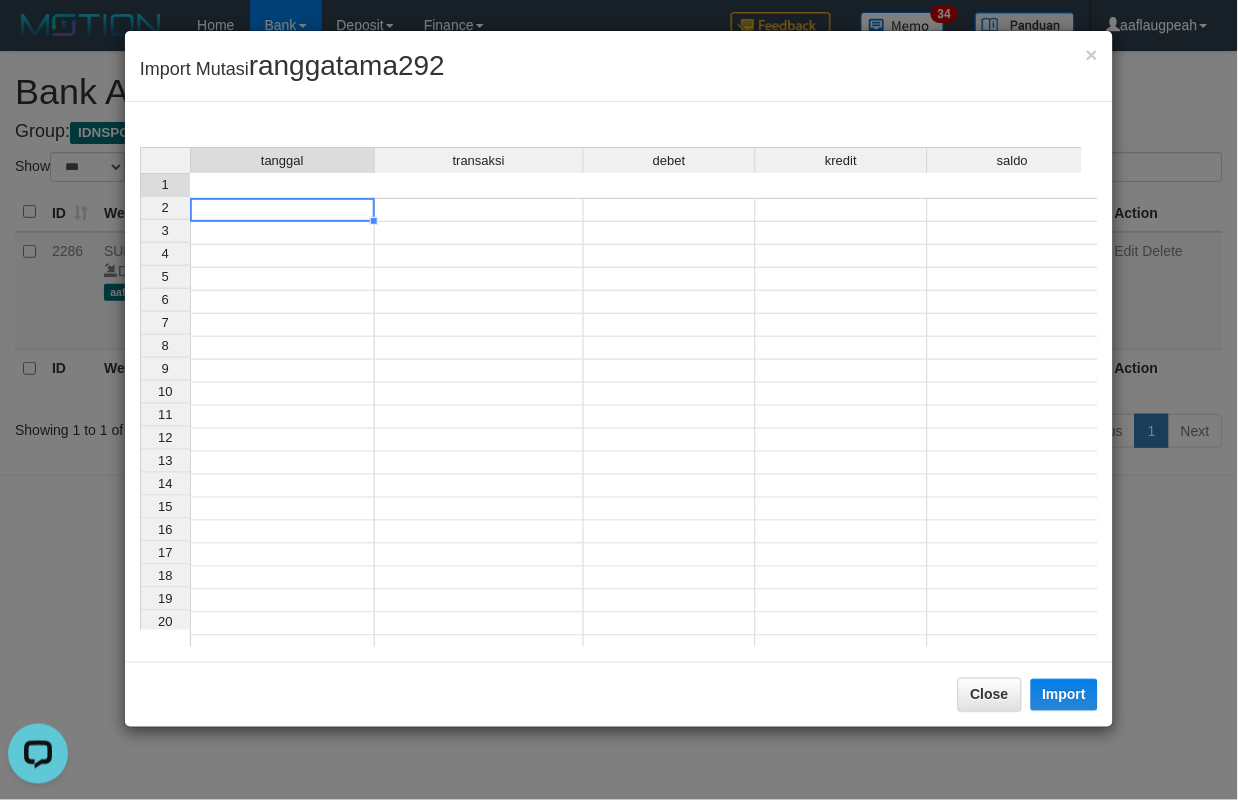 click at bounding box center (282, 210) 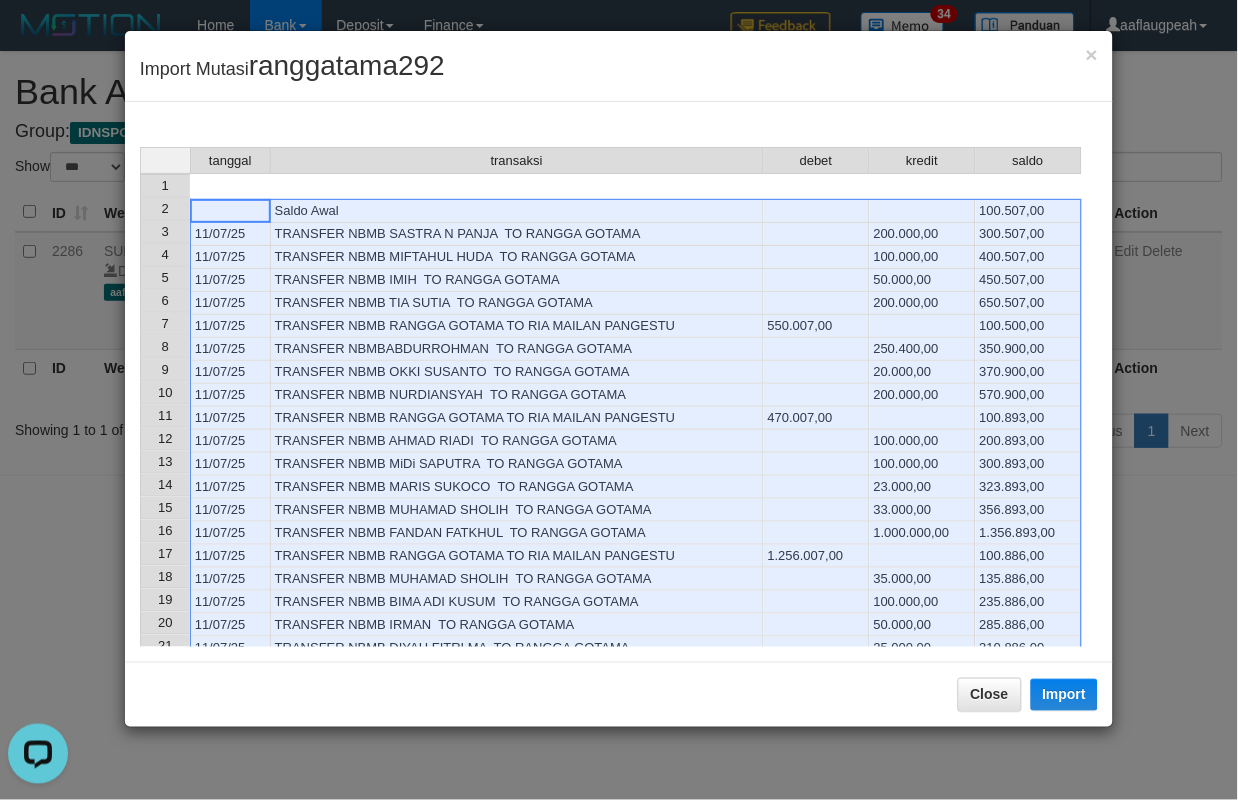 scroll, scrollTop: 224, scrollLeft: 0, axis: vertical 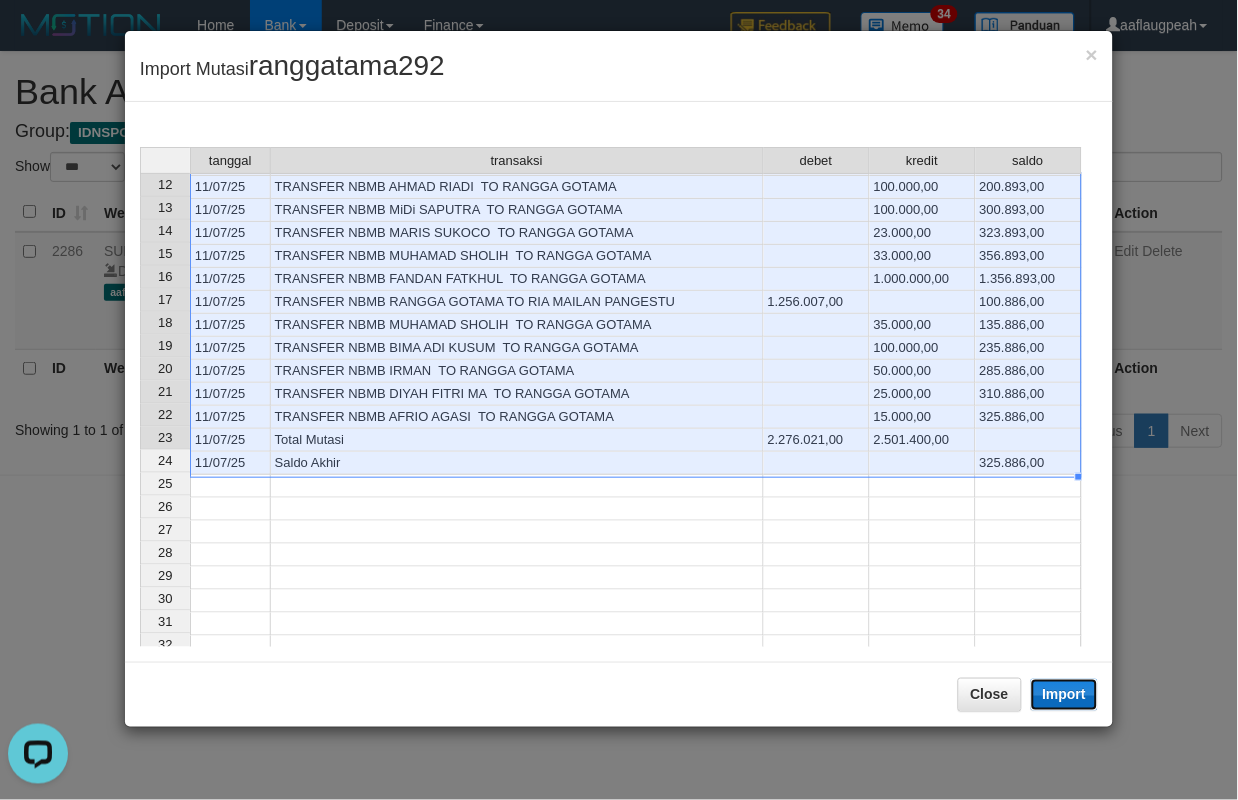 click on "Import" at bounding box center [1065, 695] 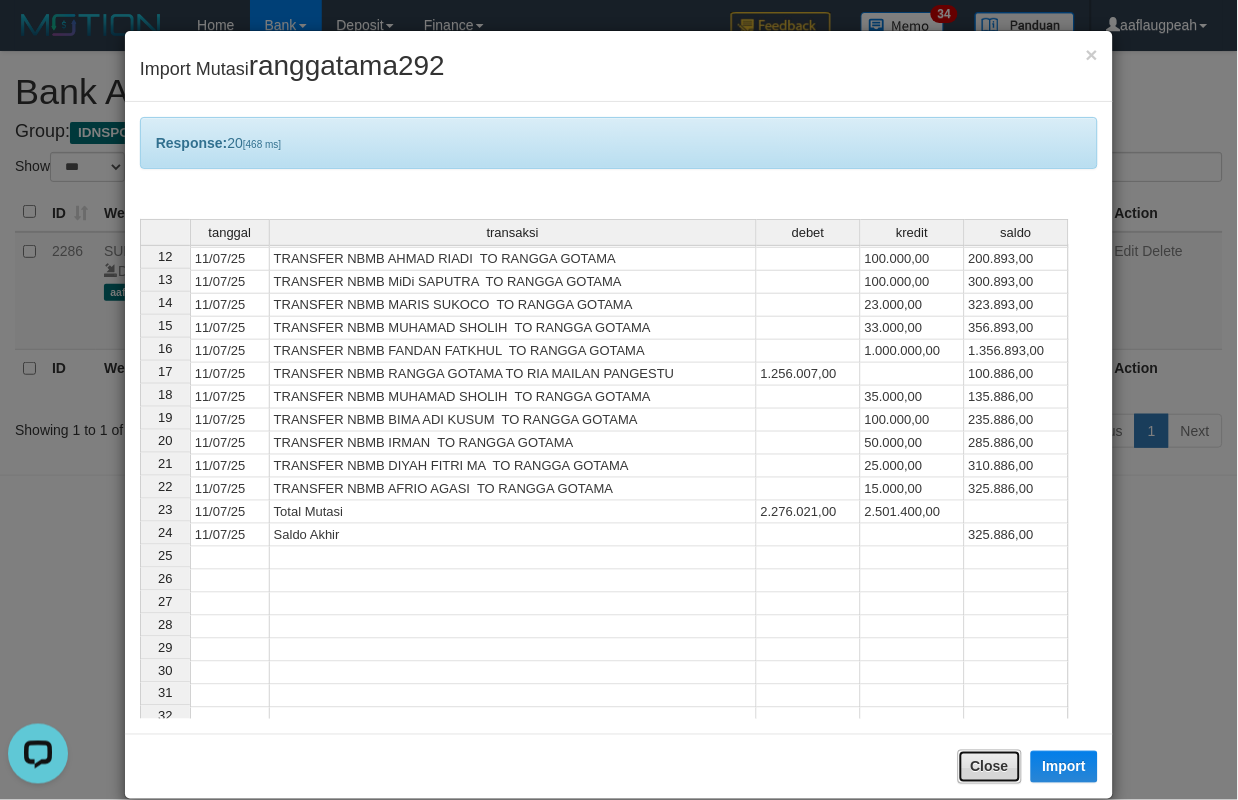 click on "Close" at bounding box center [990, 767] 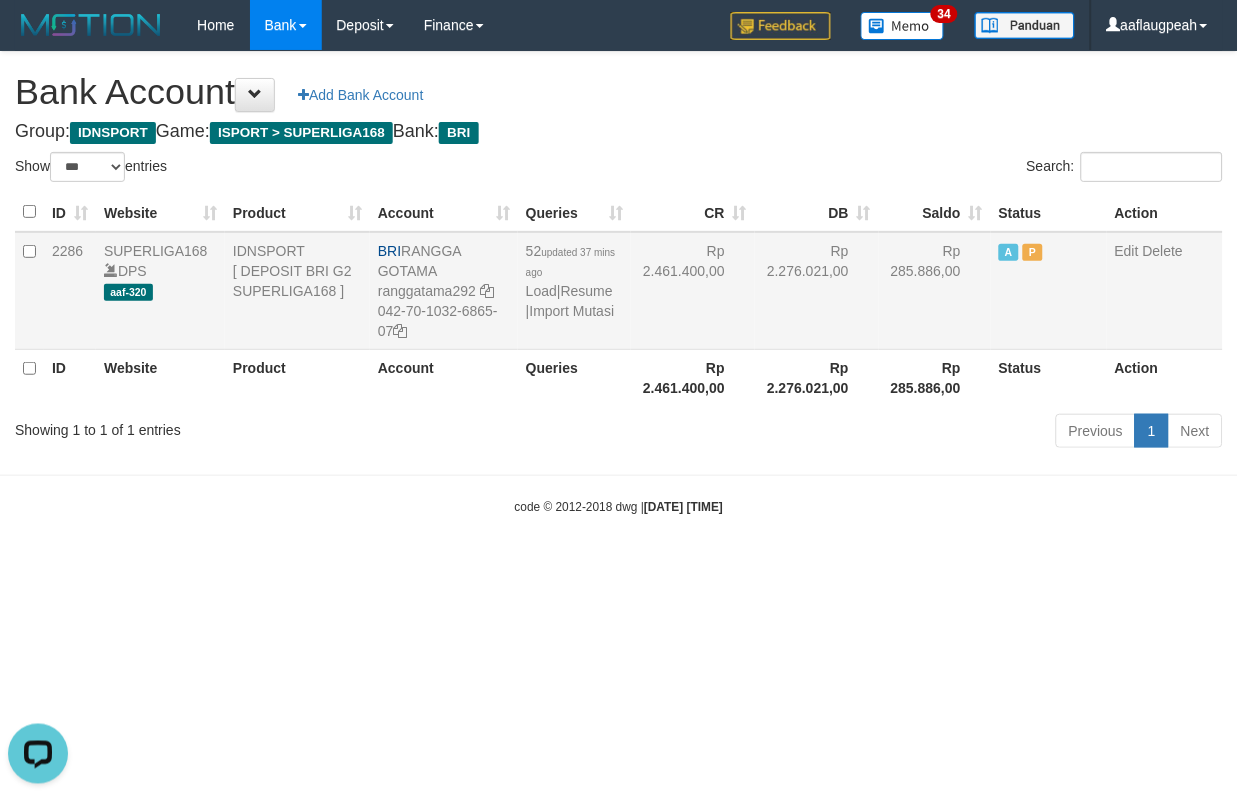 click on "BRI
RANGGA GOTAMA
ranggatama292
042-70-1032-6865-07" at bounding box center [444, 291] 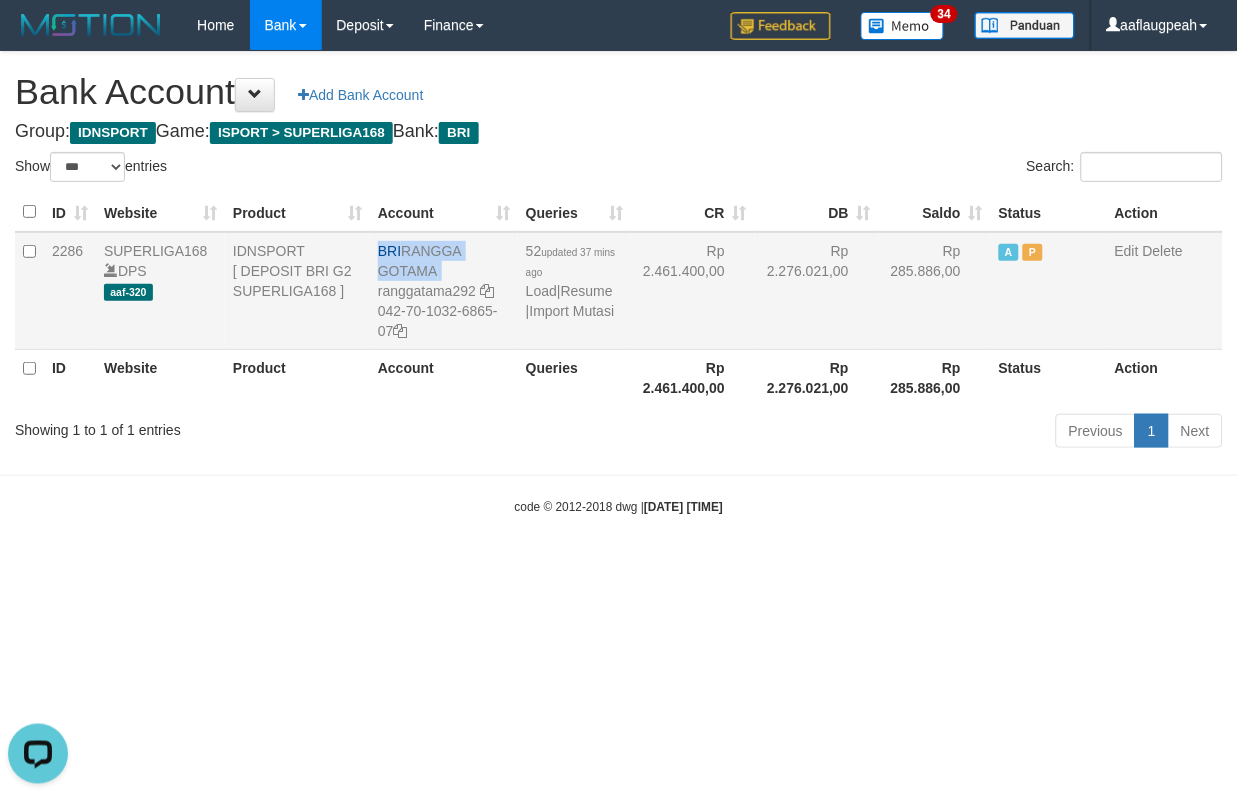 drag, startPoint x: 426, startPoint y: 243, endPoint x: 434, endPoint y: 251, distance: 11.313708 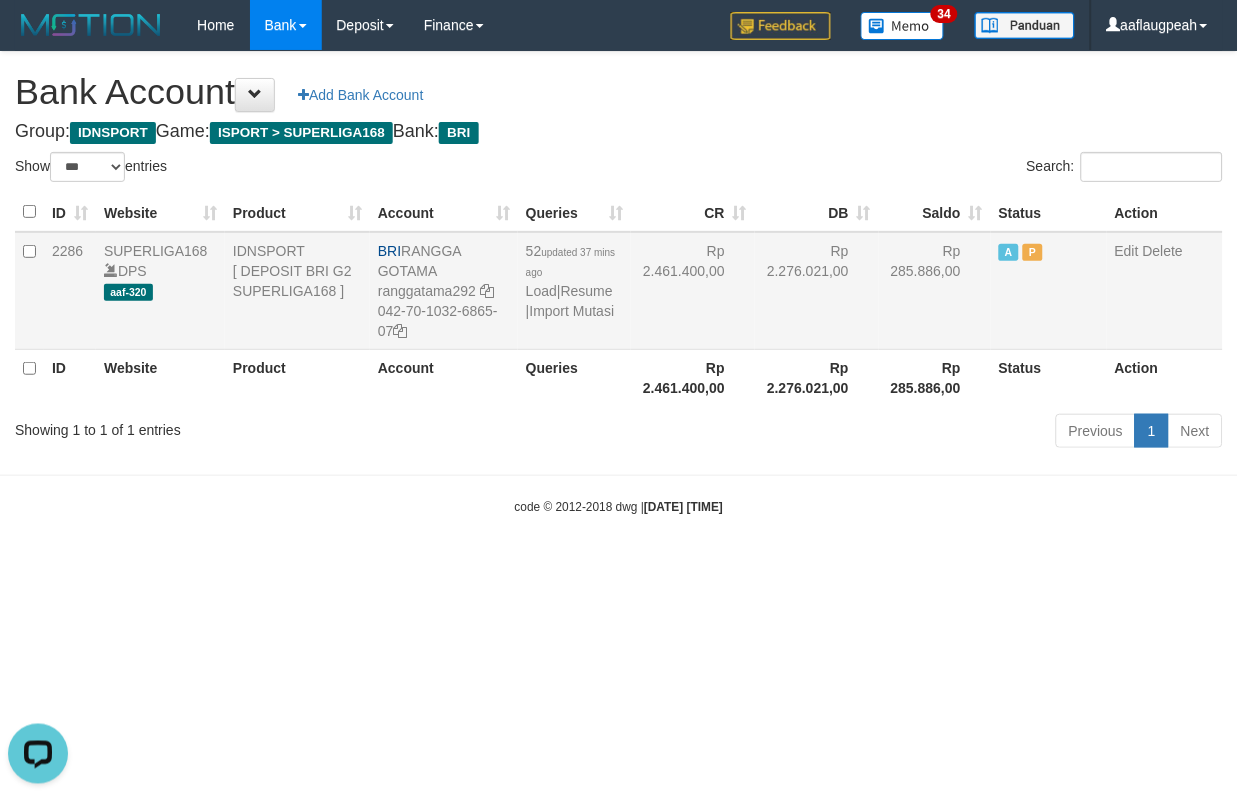 drag, startPoint x: 431, startPoint y: 251, endPoint x: 434, endPoint y: 267, distance: 16.27882 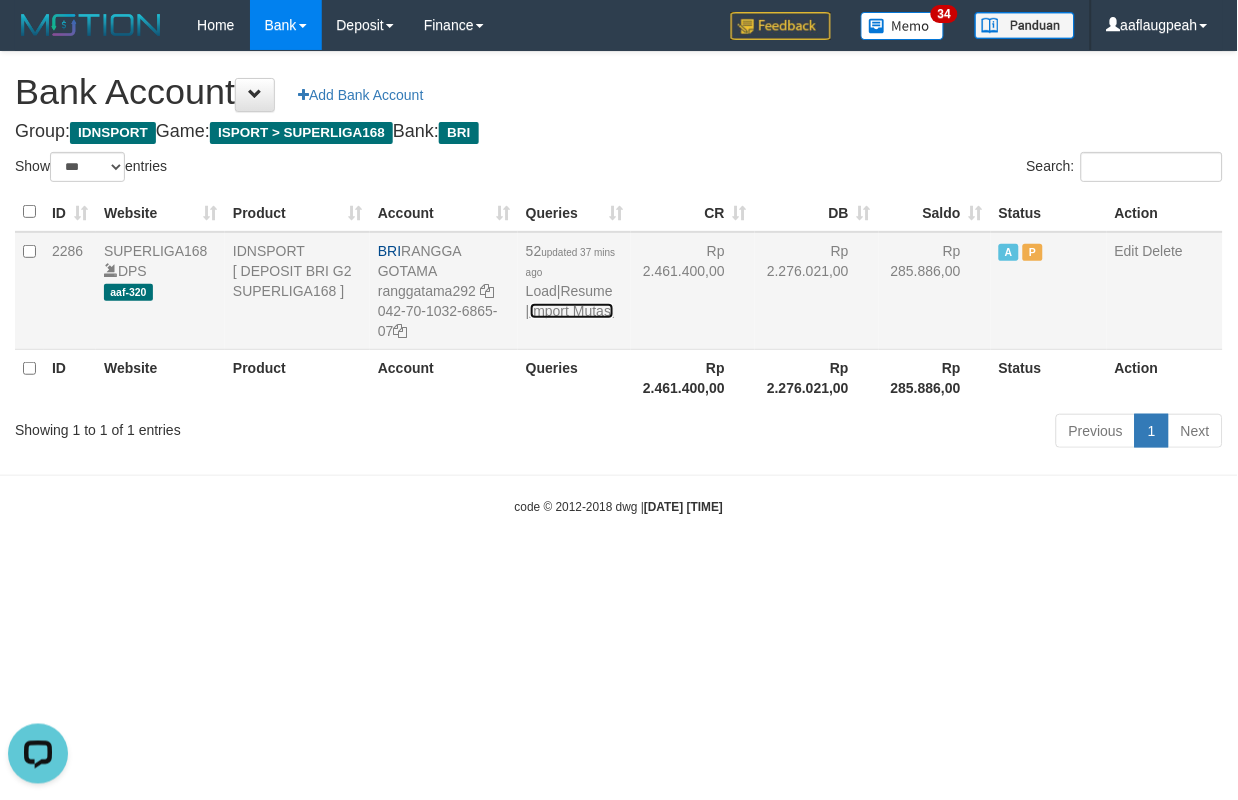 click on "Import Mutasi" at bounding box center [572, 311] 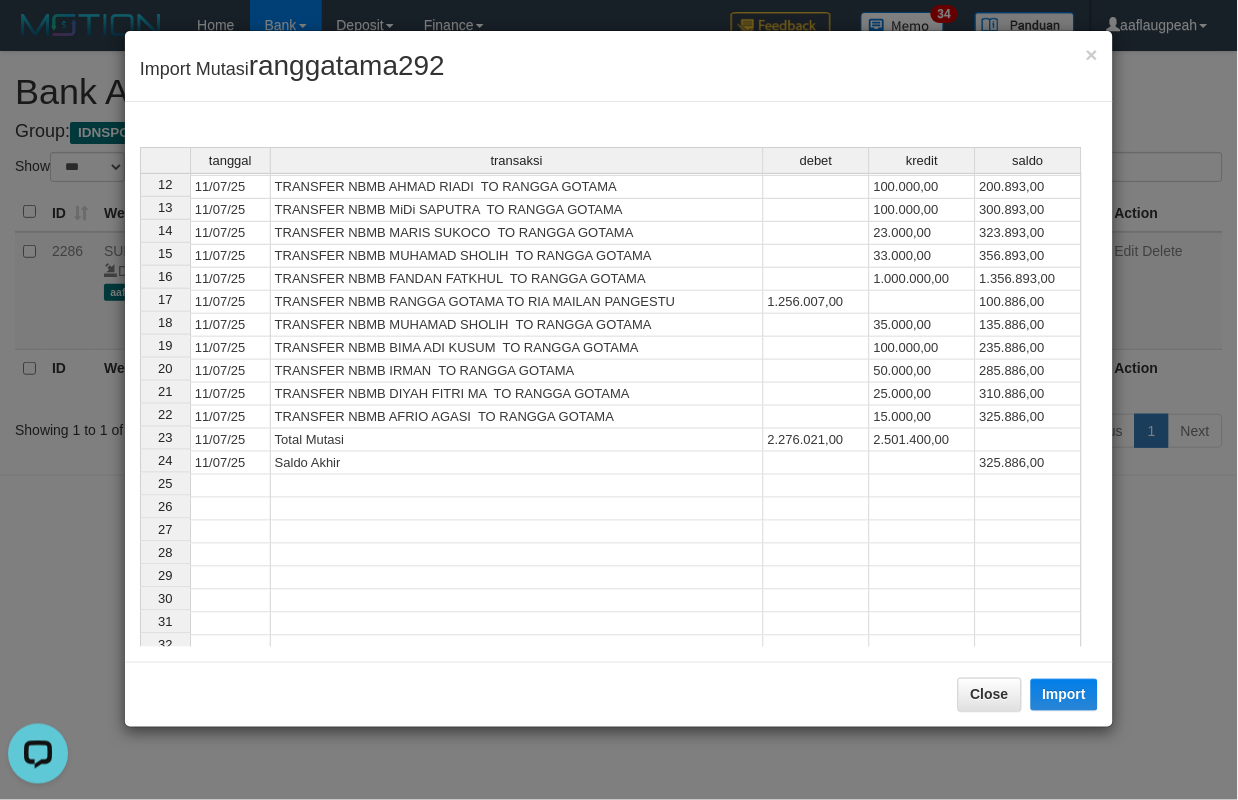 scroll, scrollTop: 13, scrollLeft: 0, axis: vertical 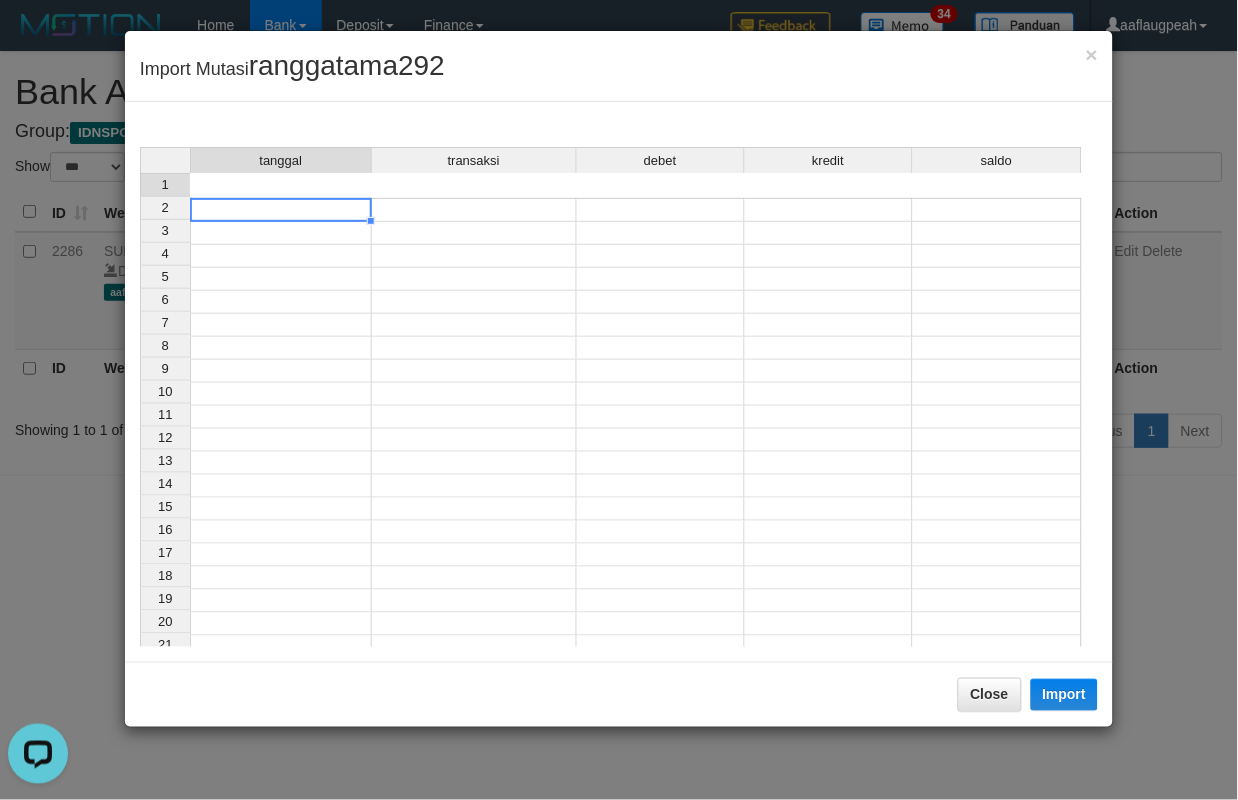 click at bounding box center [281, 210] 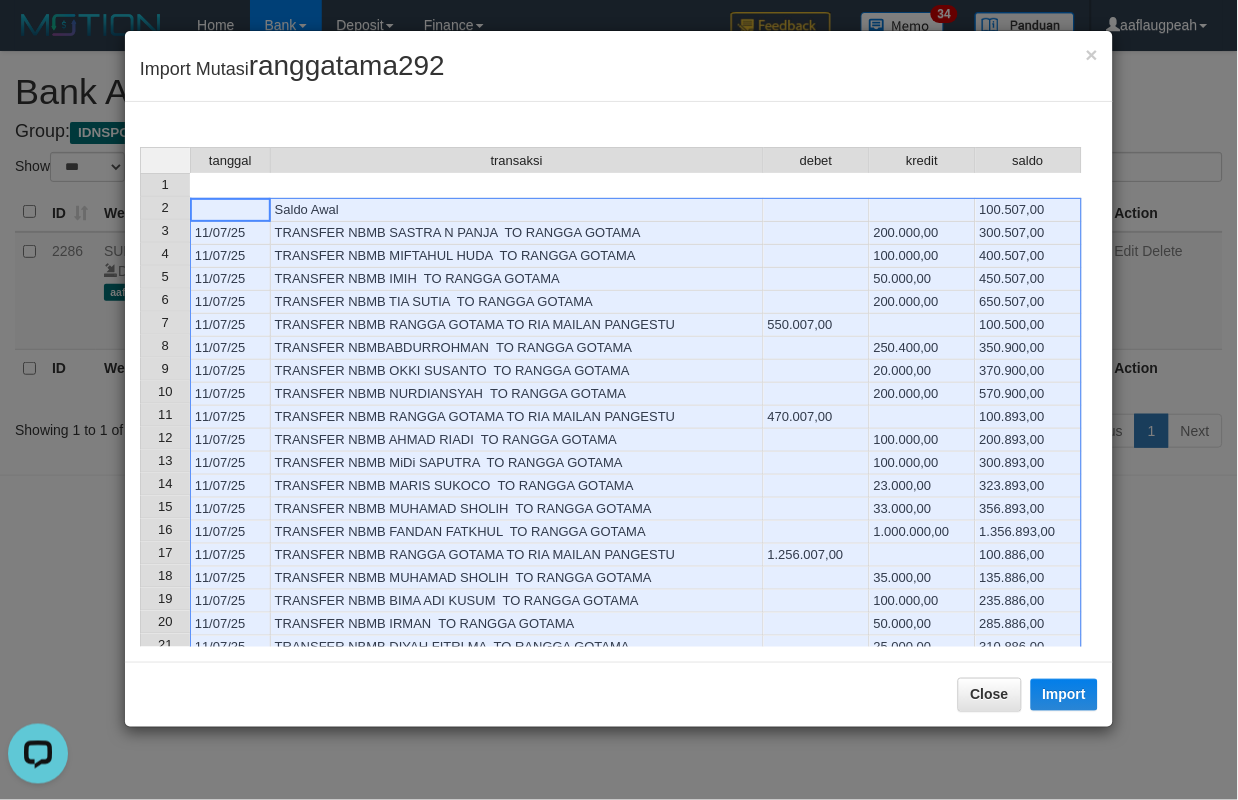 scroll, scrollTop: 215, scrollLeft: 0, axis: vertical 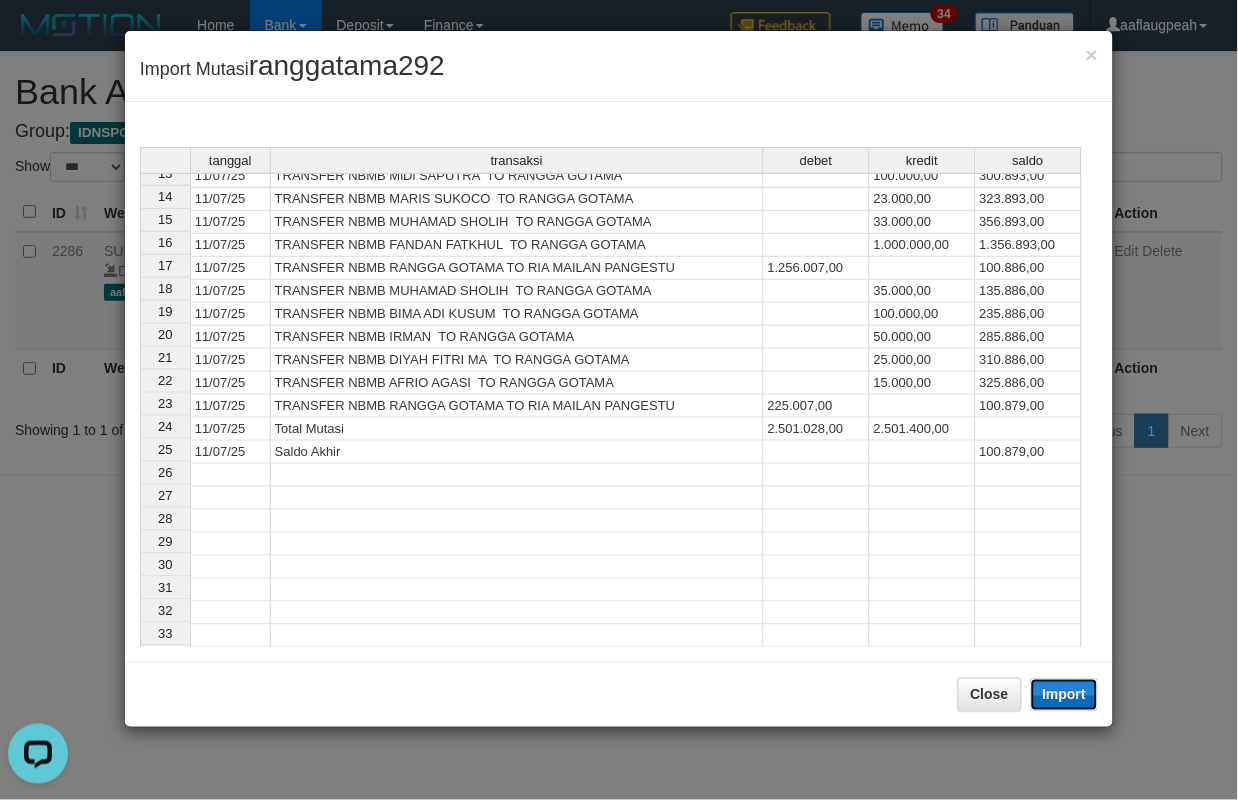 click on "Import" at bounding box center (1065, 695) 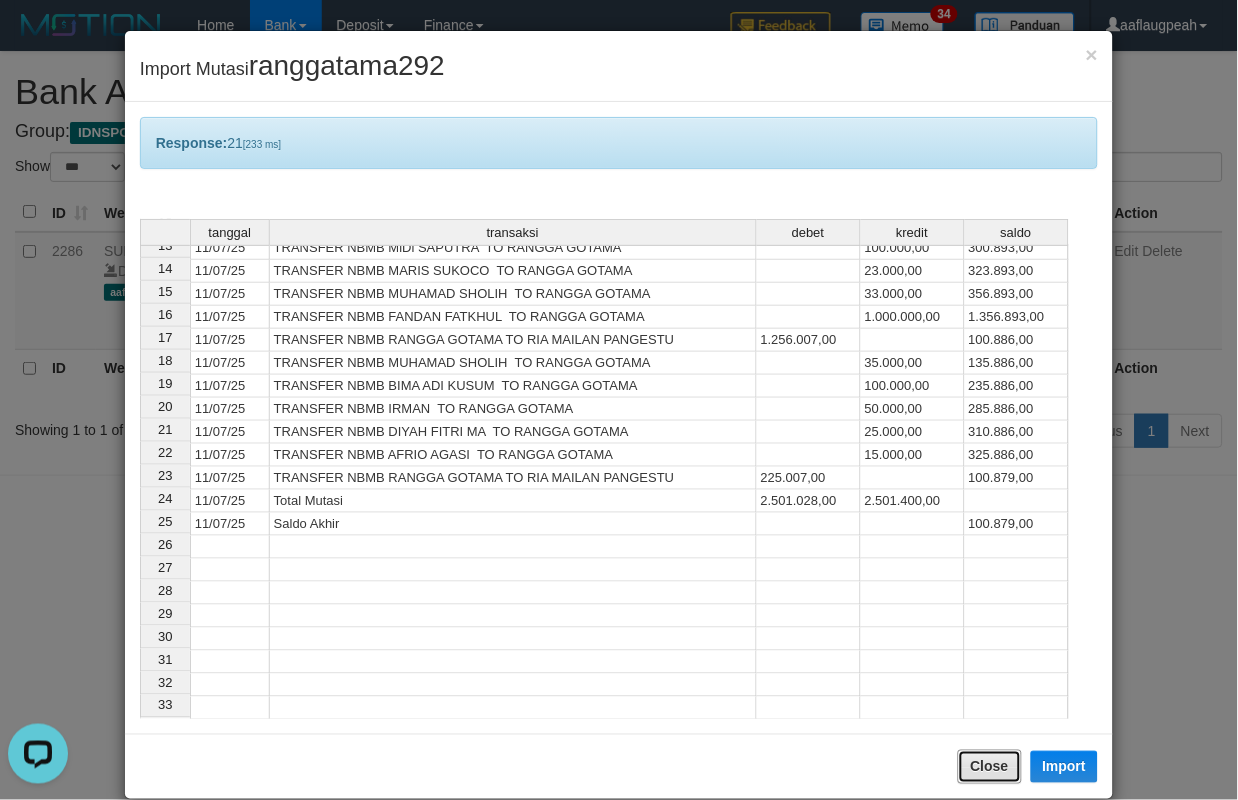click on "Close" at bounding box center [990, 767] 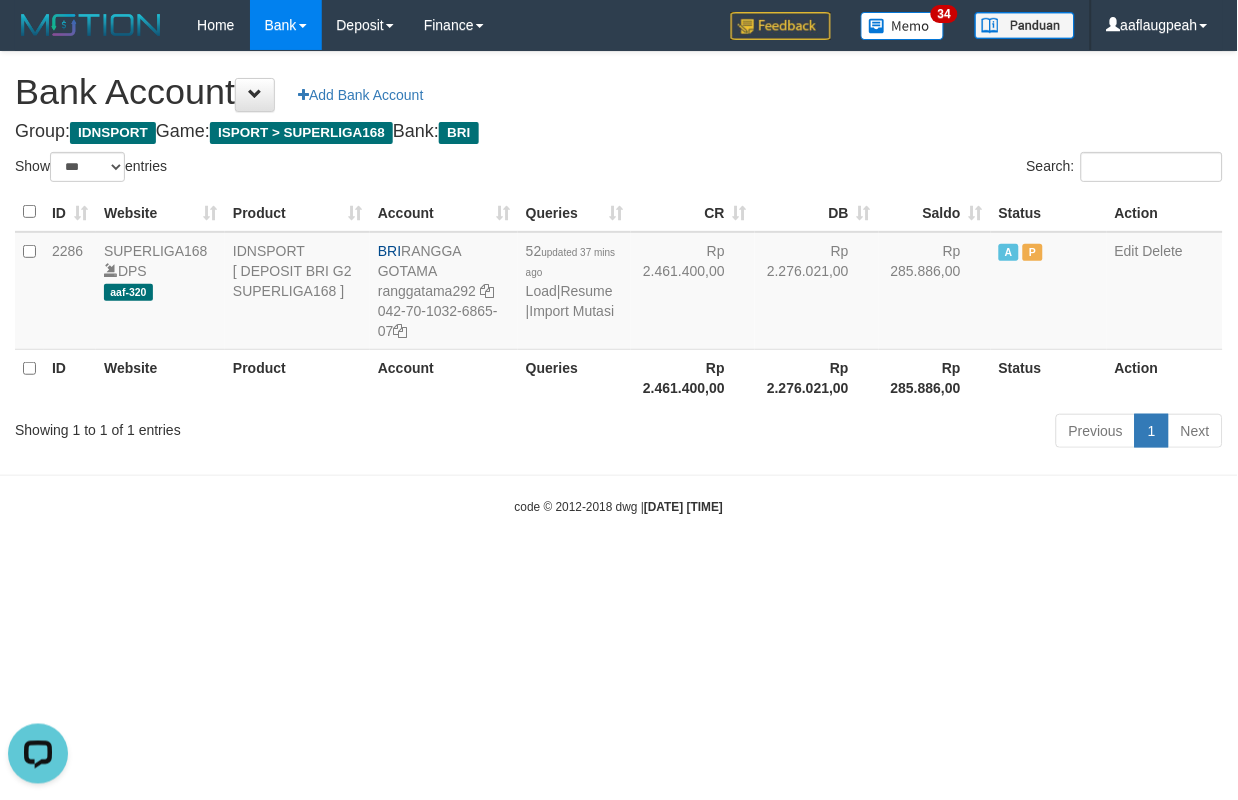 click on "Toggle navigation
Home
Bank
Account List
Load
By Website
Group
[ISPORT]													SUPERLIGA168
By Load Group (DPS)" at bounding box center [619, 283] 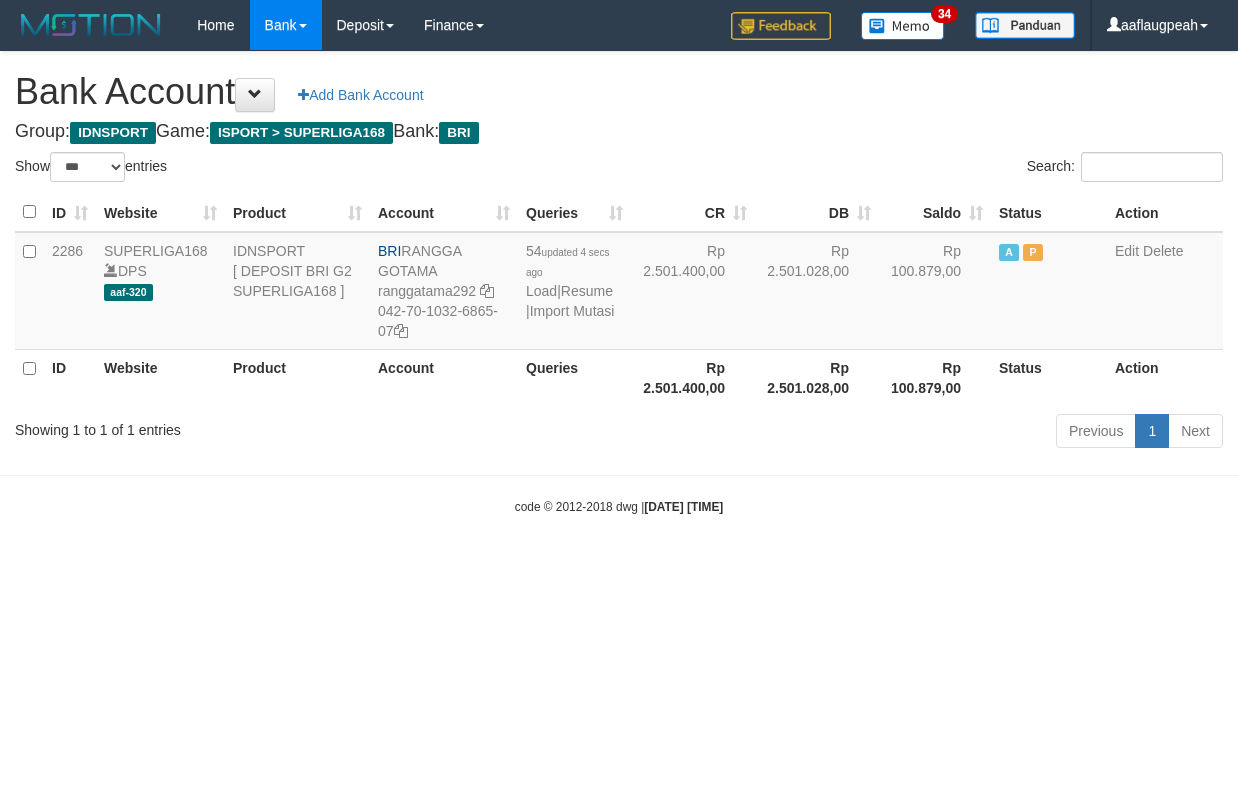 select on "***" 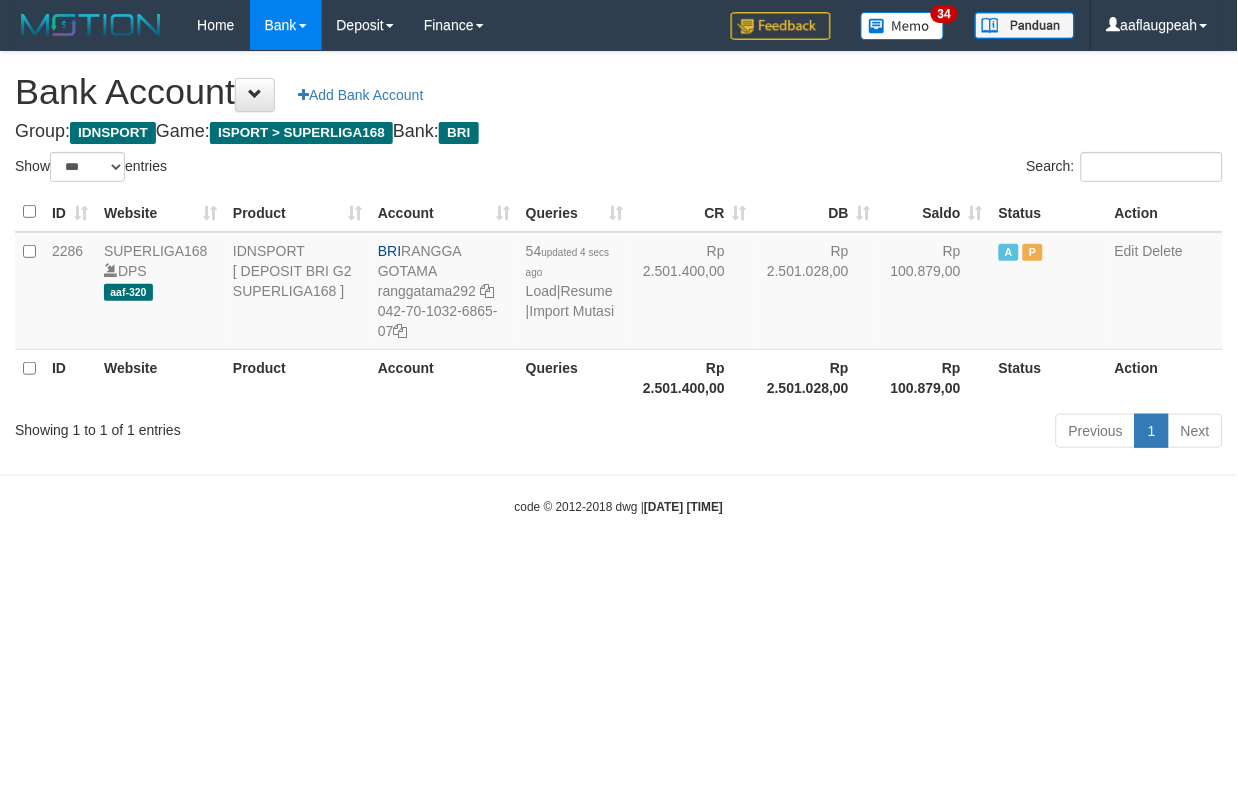 drag, startPoint x: 800, startPoint y: 617, endPoint x: 1078, endPoint y: 590, distance: 279.30807 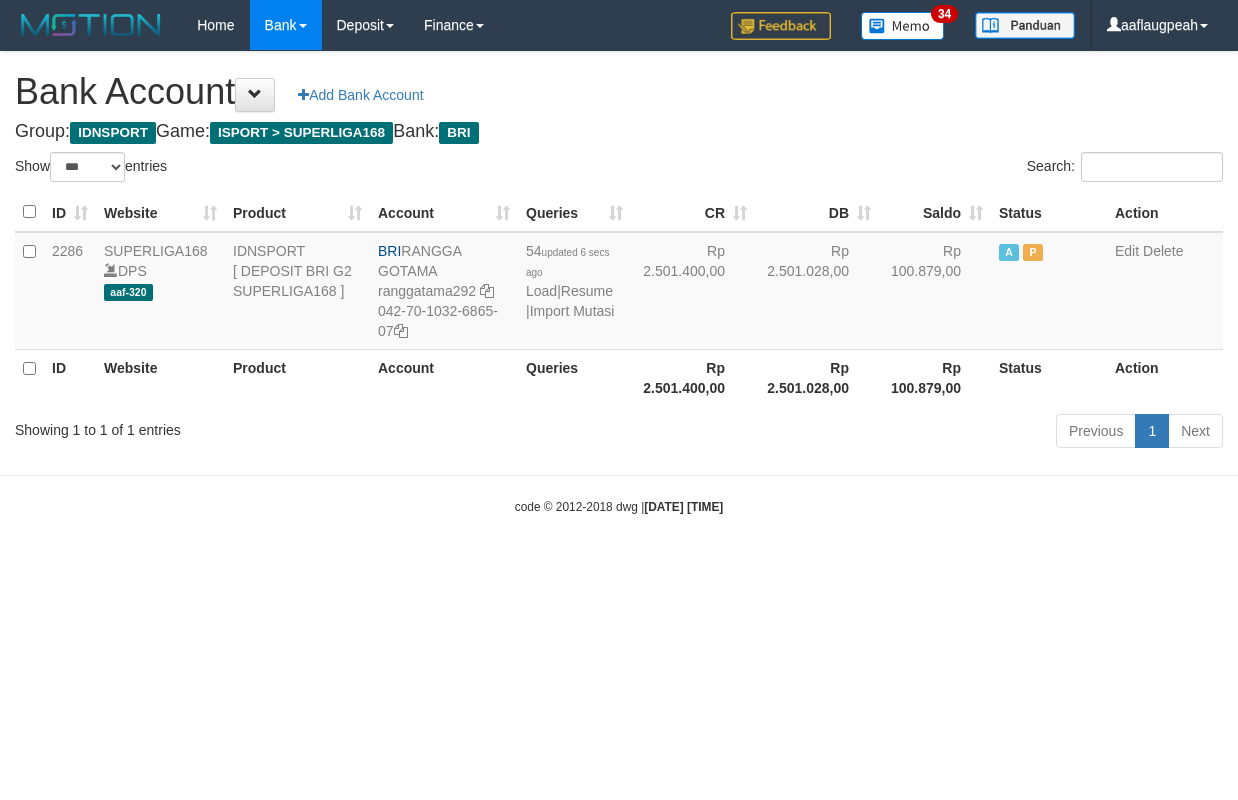 select on "***" 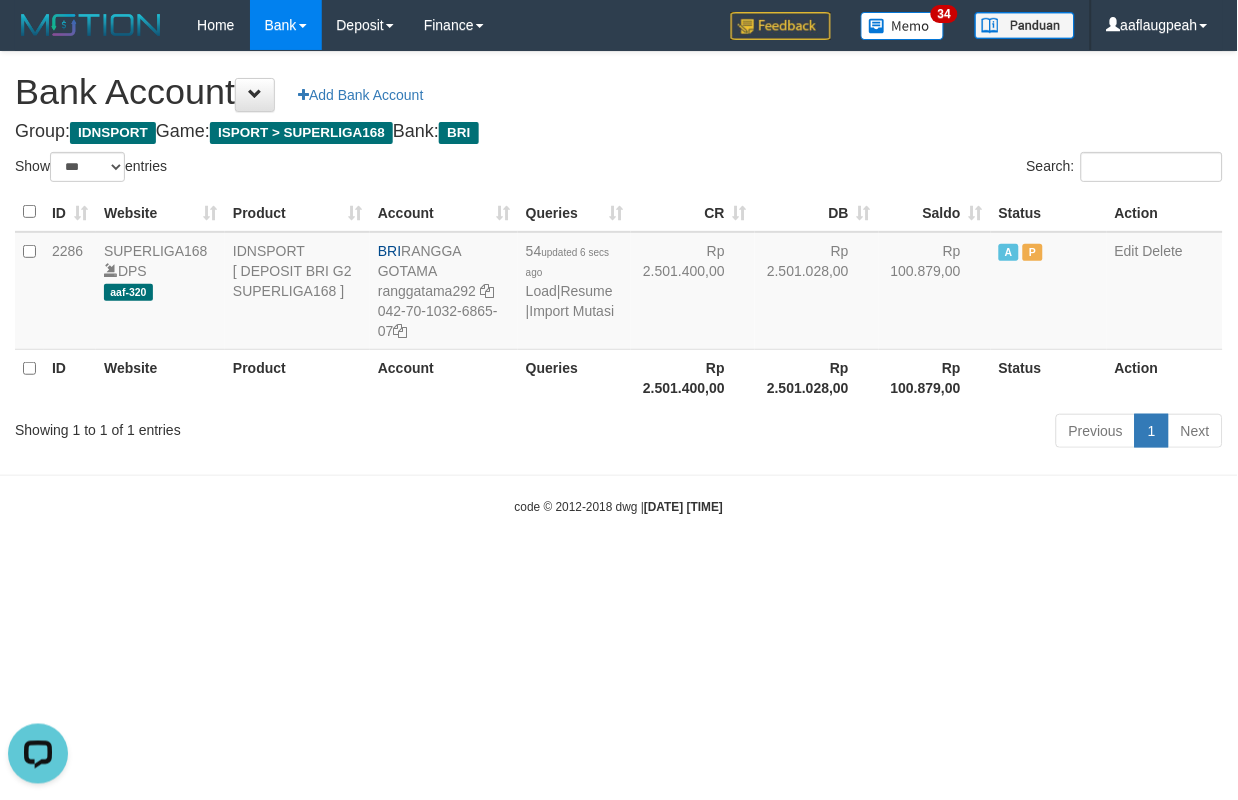 scroll, scrollTop: 0, scrollLeft: 0, axis: both 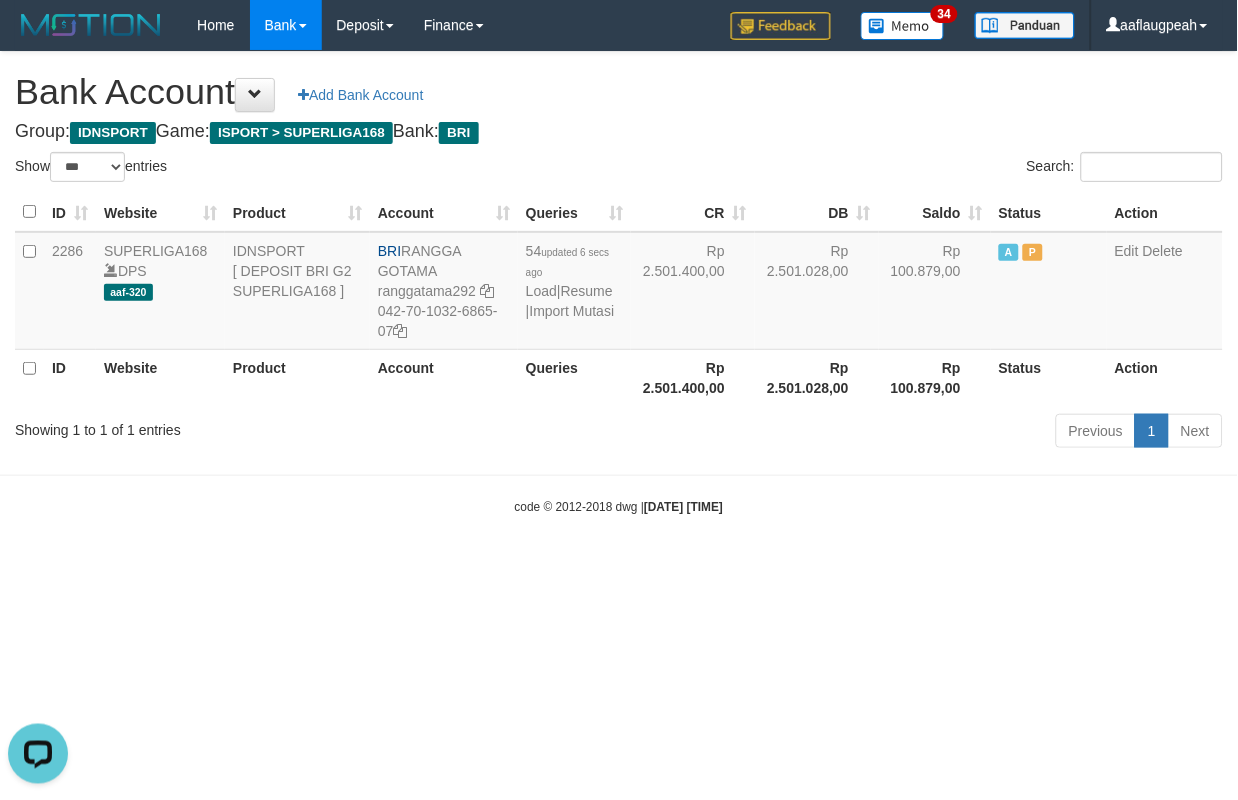 click on "Toggle navigation
Home
Bank
Account List
Load
By Website
Group
[ISPORT]													SUPERLIGA168
By Load Group (DPS)" at bounding box center [619, 283] 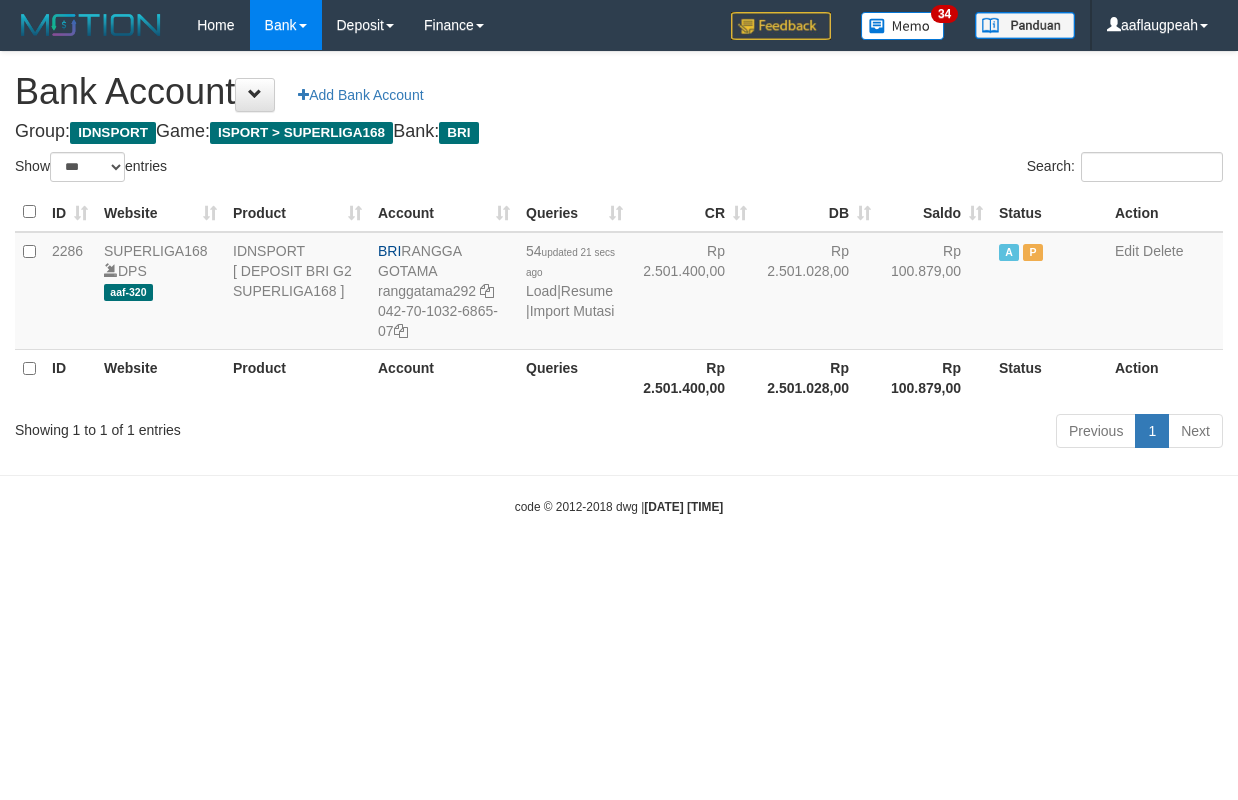 select on "***" 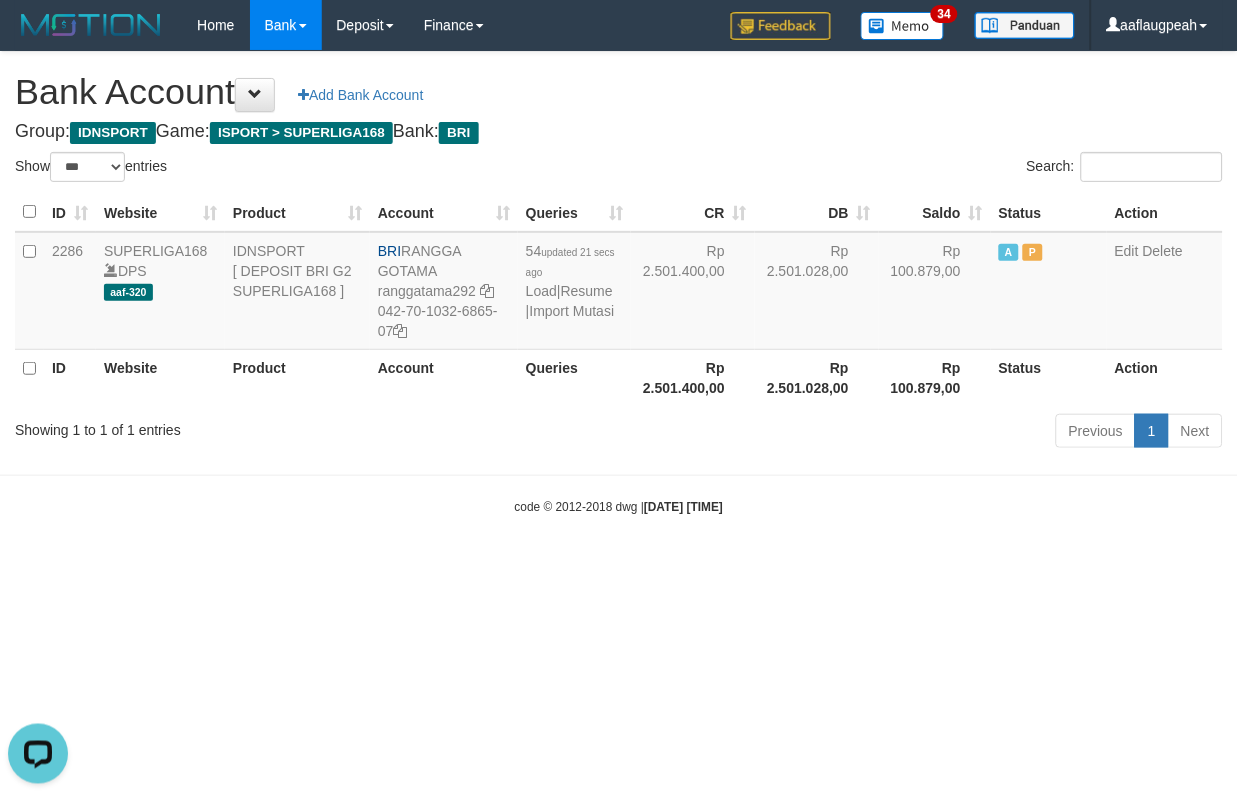 scroll, scrollTop: 0, scrollLeft: 0, axis: both 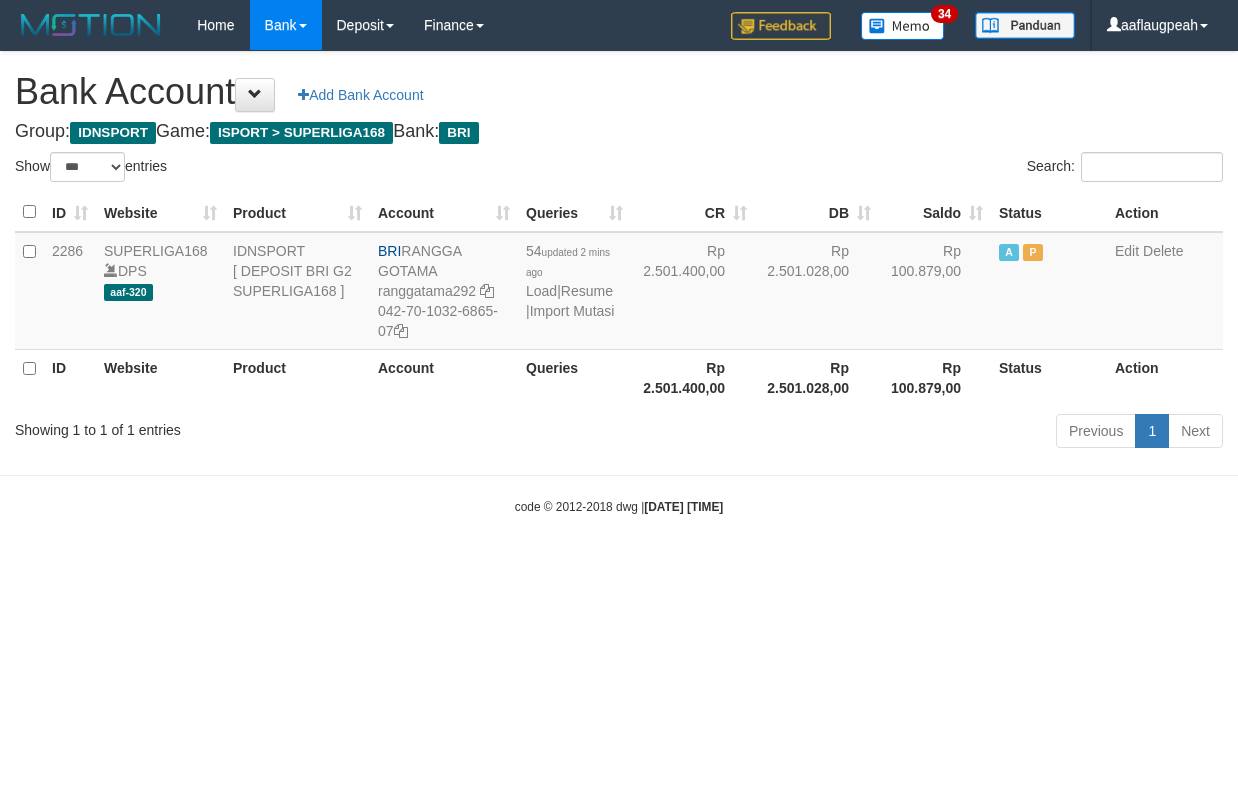 select on "***" 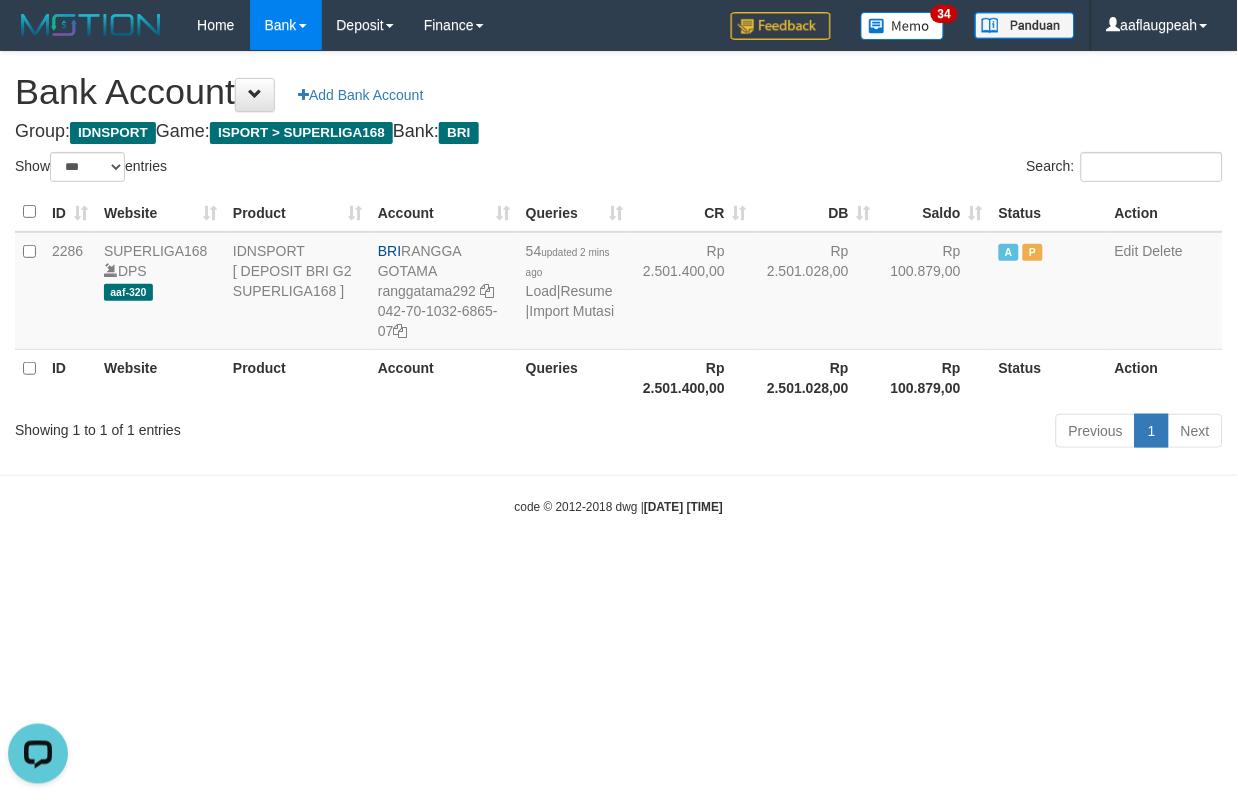 scroll, scrollTop: 0, scrollLeft: 0, axis: both 